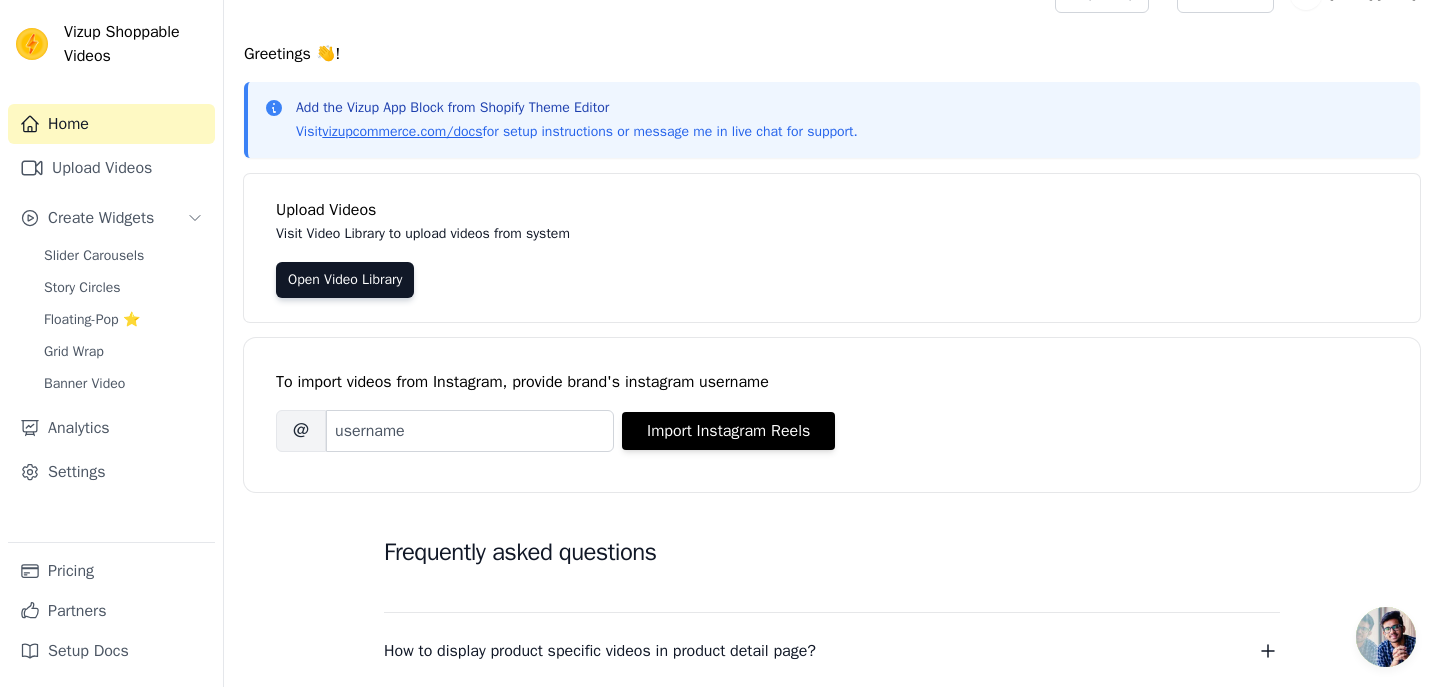 scroll, scrollTop: 0, scrollLeft: 0, axis: both 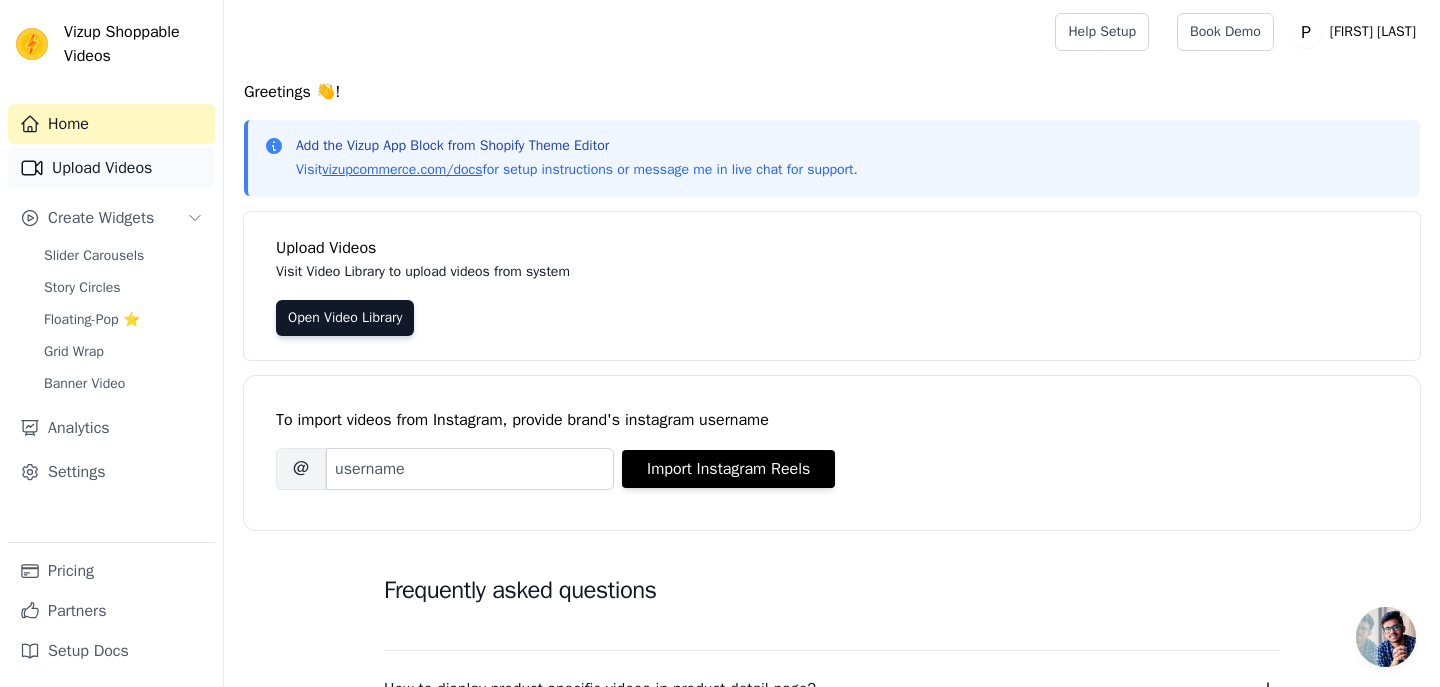 click on "Upload Videos" at bounding box center [111, 168] 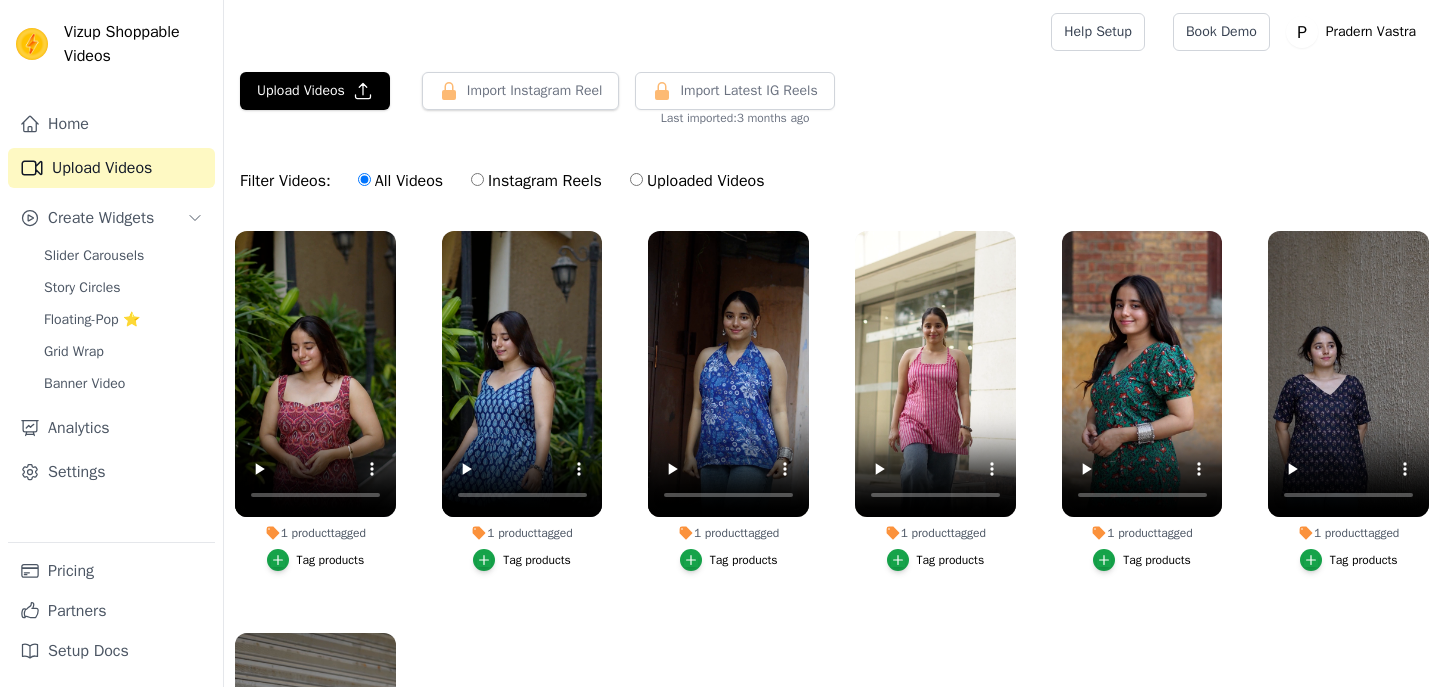 scroll, scrollTop: 0, scrollLeft: 0, axis: both 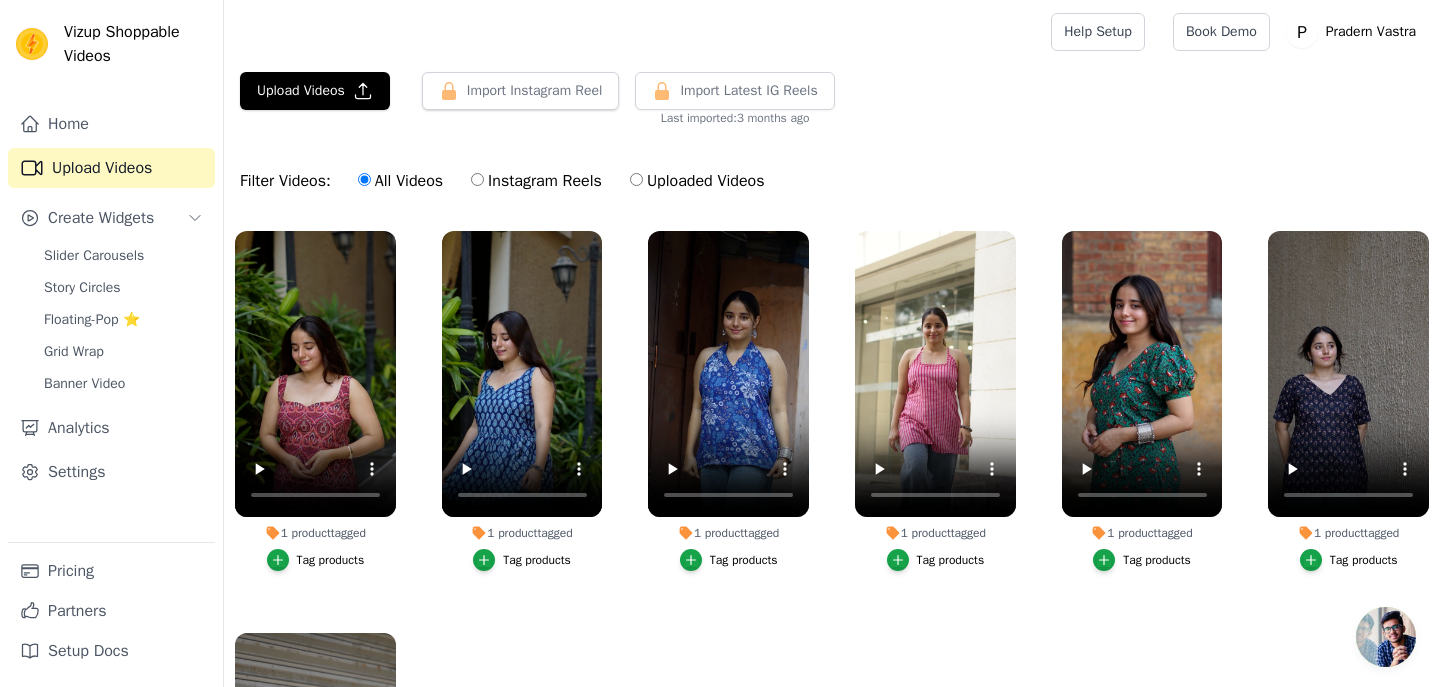 click on "Instagram Reels" at bounding box center (477, 179) 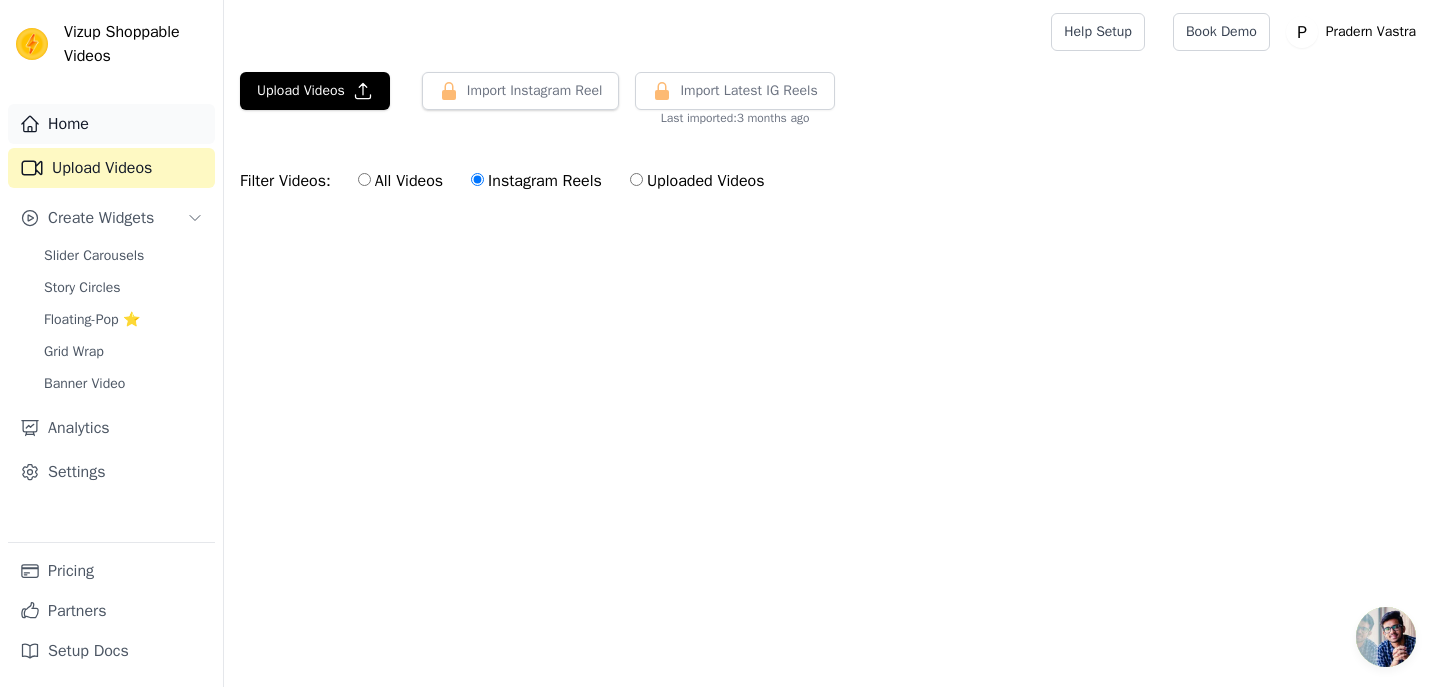 click on "Home" at bounding box center [111, 124] 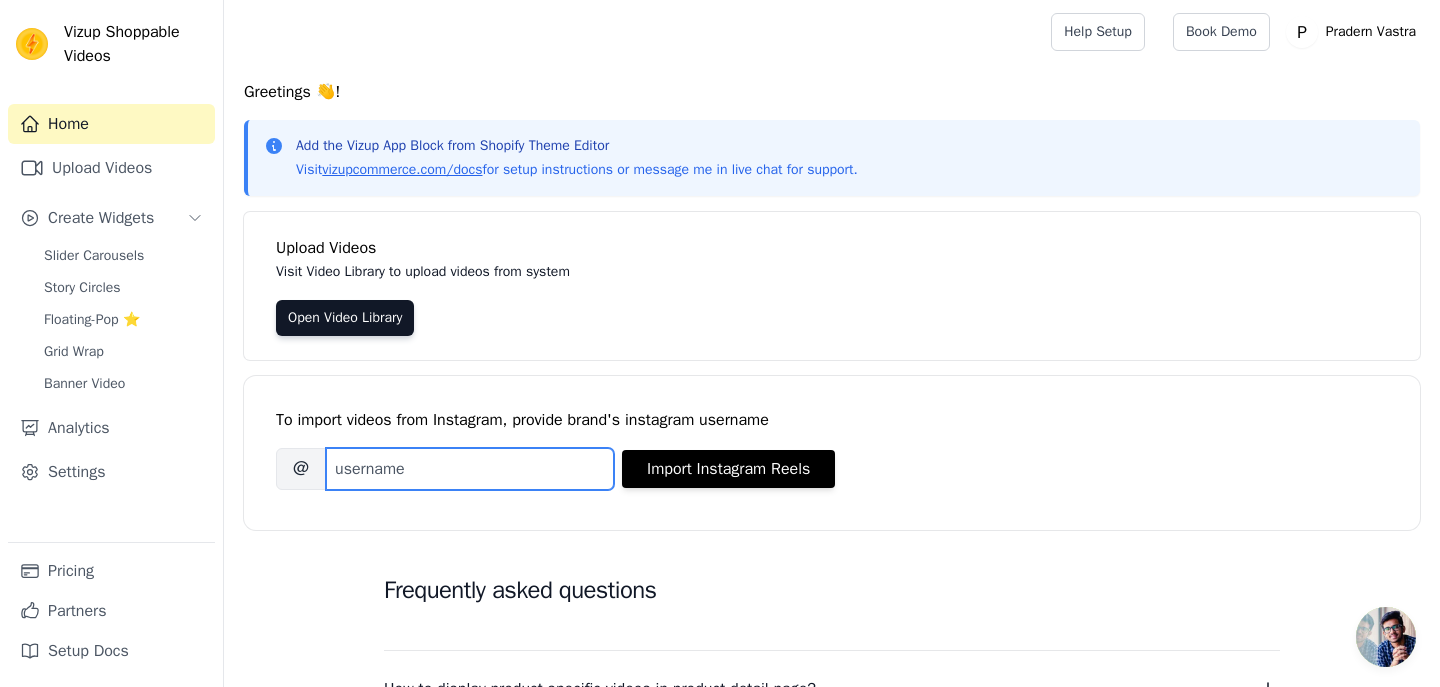 click on "Brand's Instagram Username" at bounding box center [470, 469] 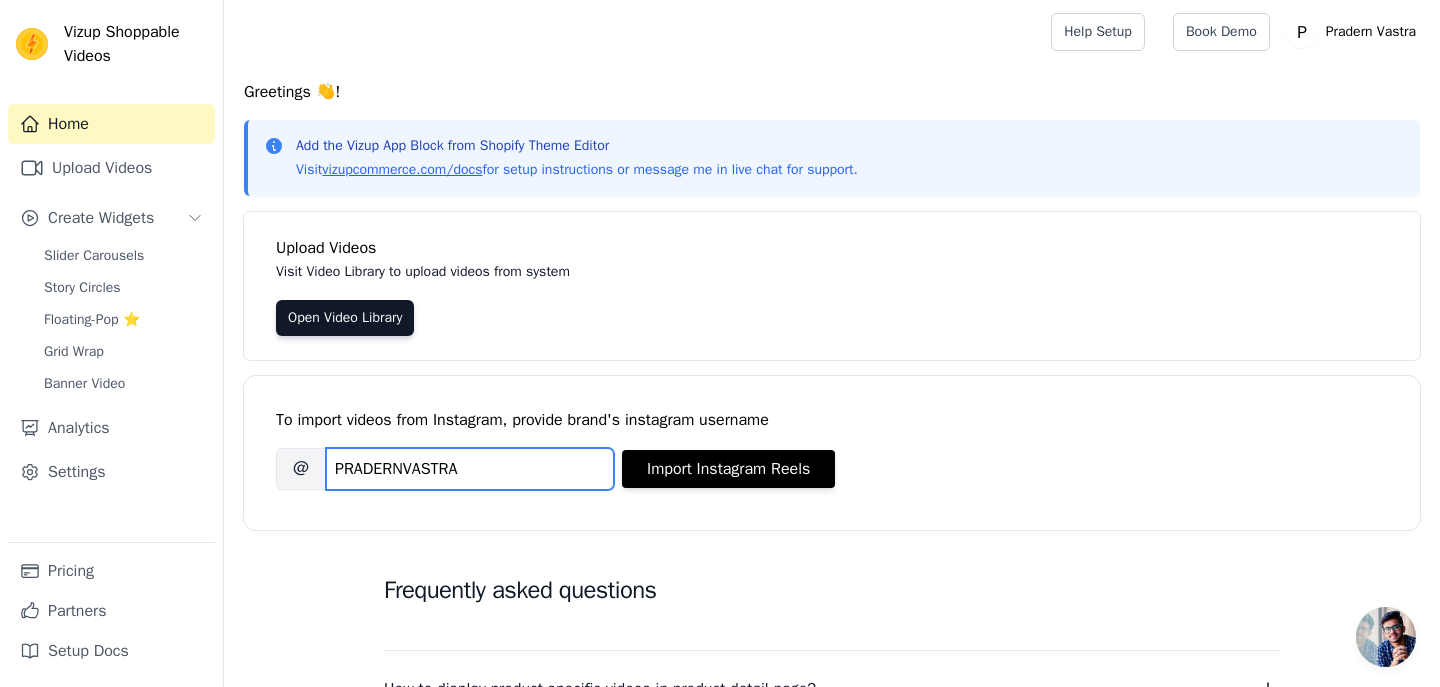 type on "PRADERNVASTRA" 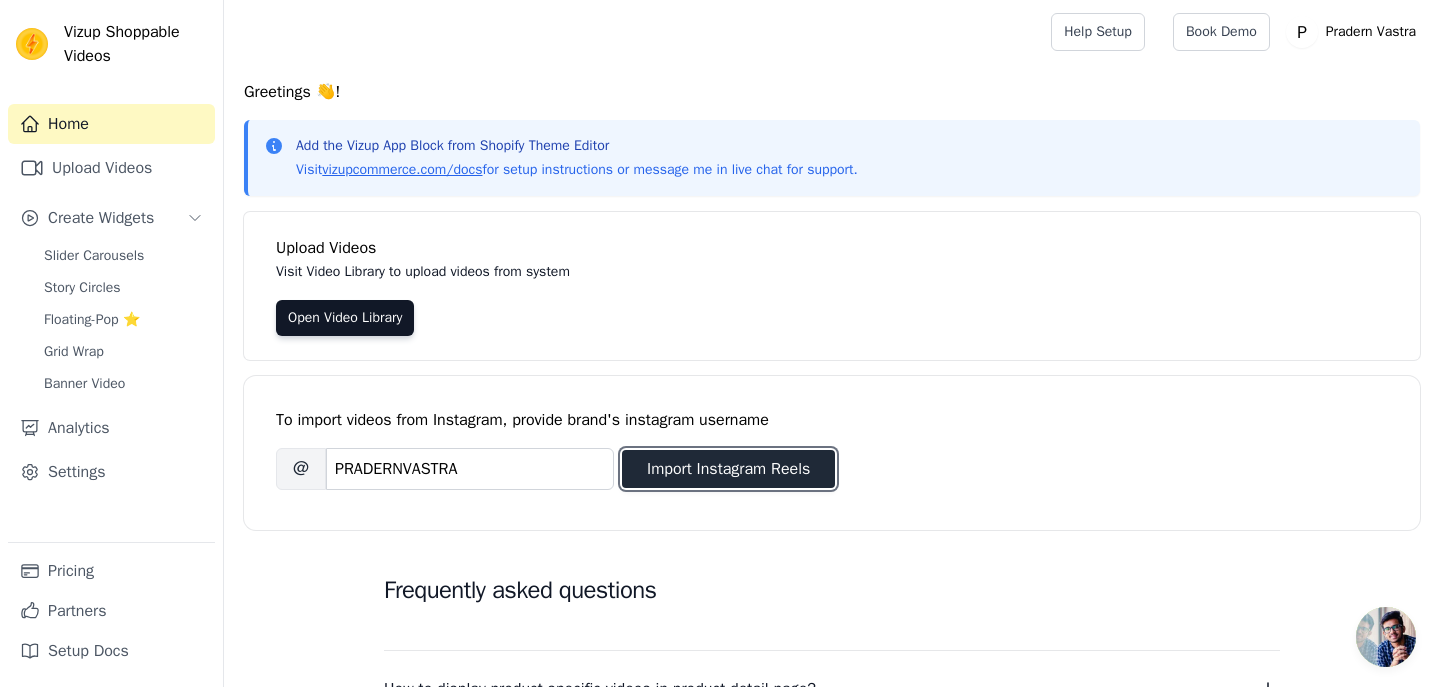 click on "Import Instagram Reels" at bounding box center (728, 469) 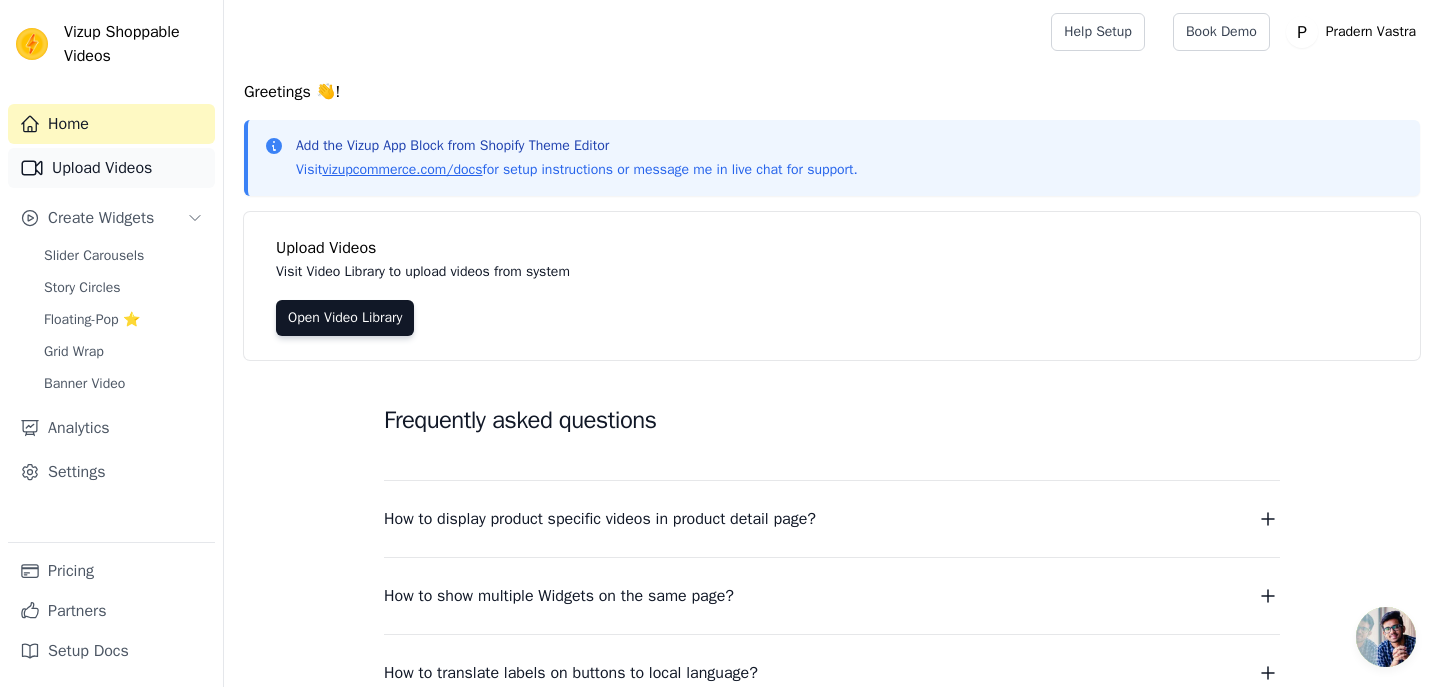 click on "Upload Videos" at bounding box center (111, 168) 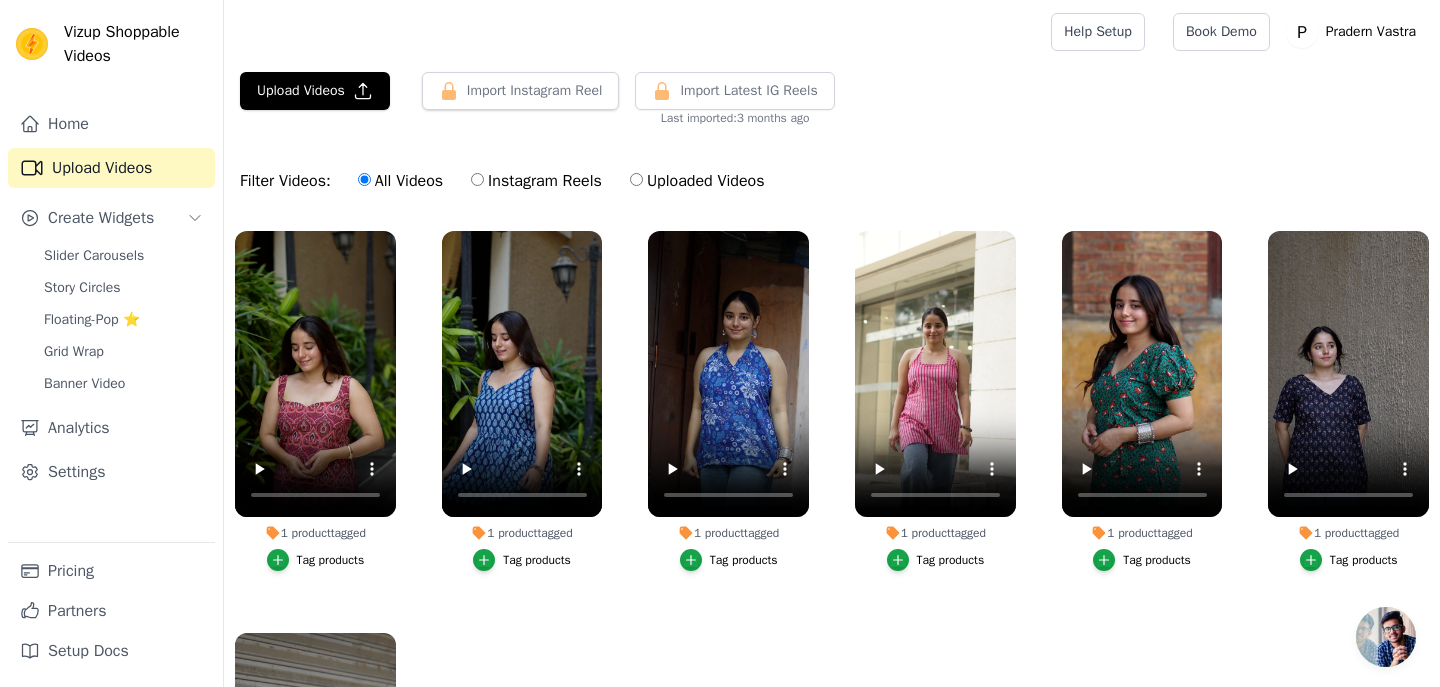 click on "Instagram Reels" at bounding box center (536, 181) 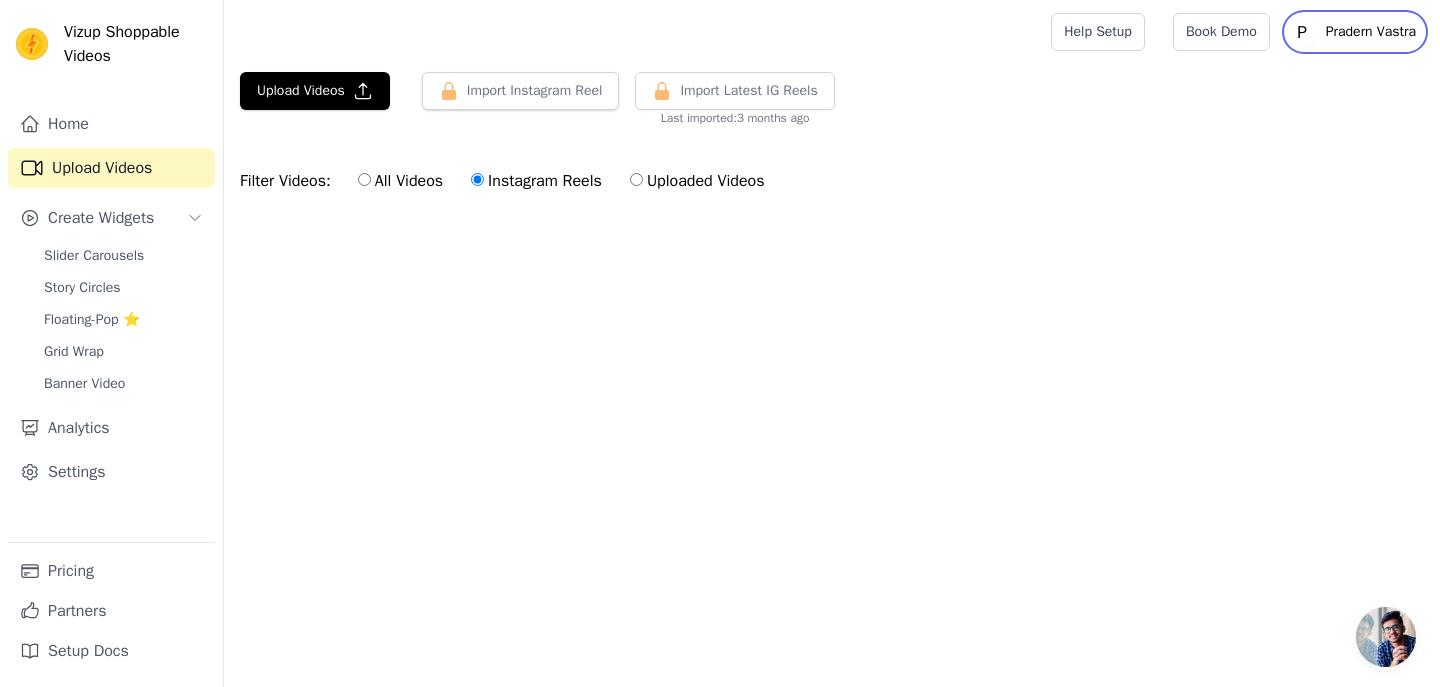 click on "P" 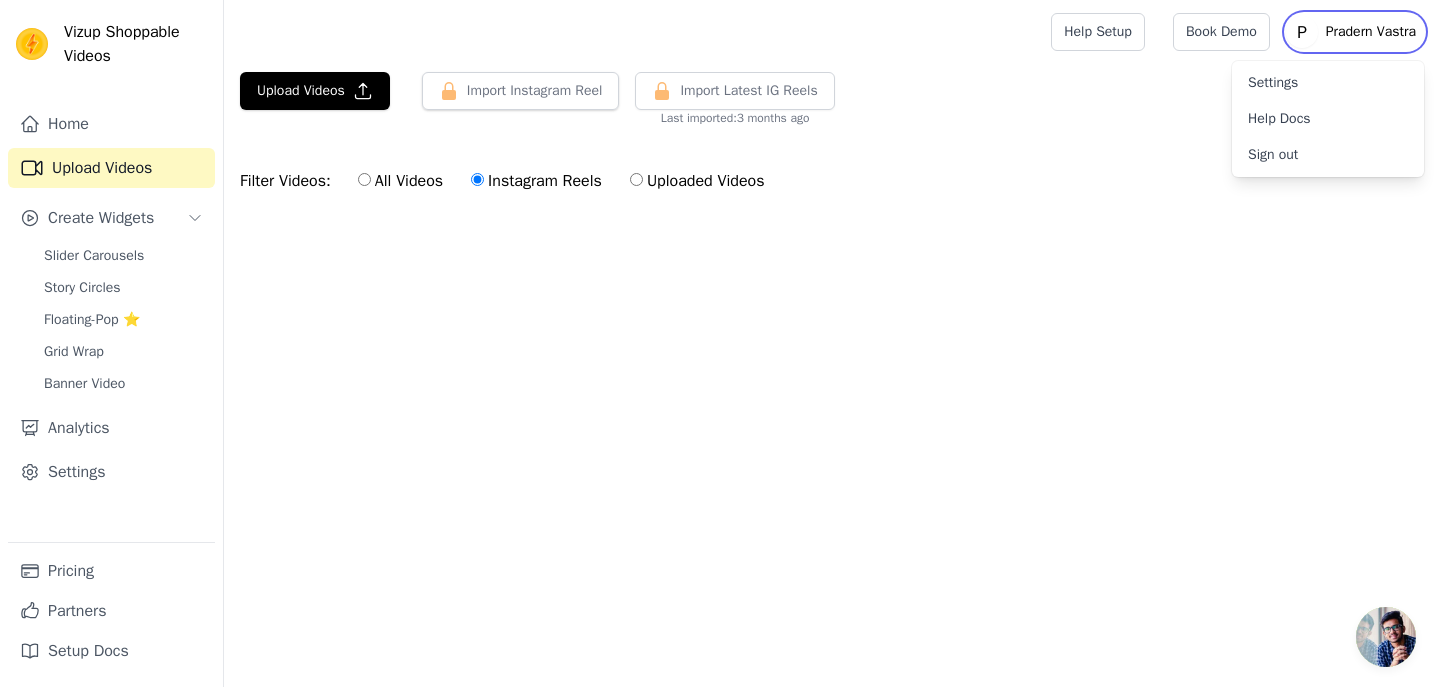 click on "P" 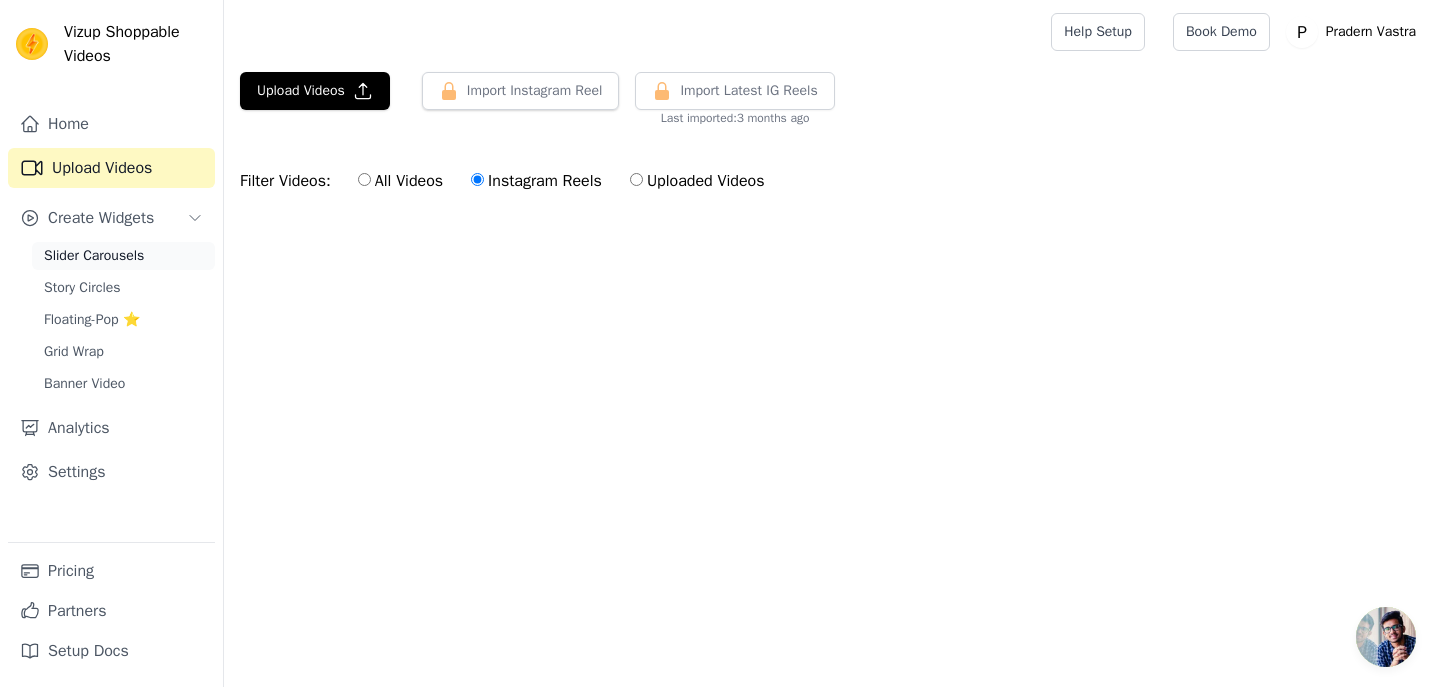 click on "Slider Carousels" at bounding box center [94, 256] 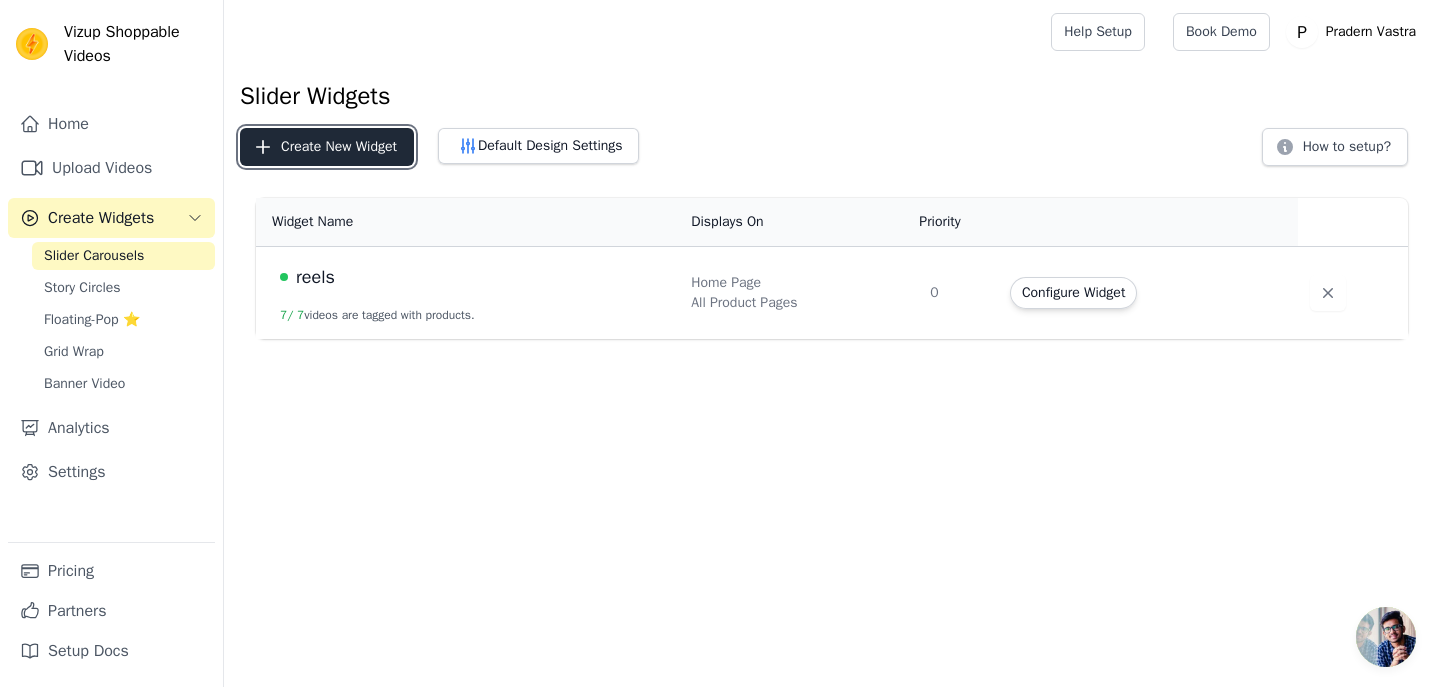 click on "Create New Widget" at bounding box center (327, 147) 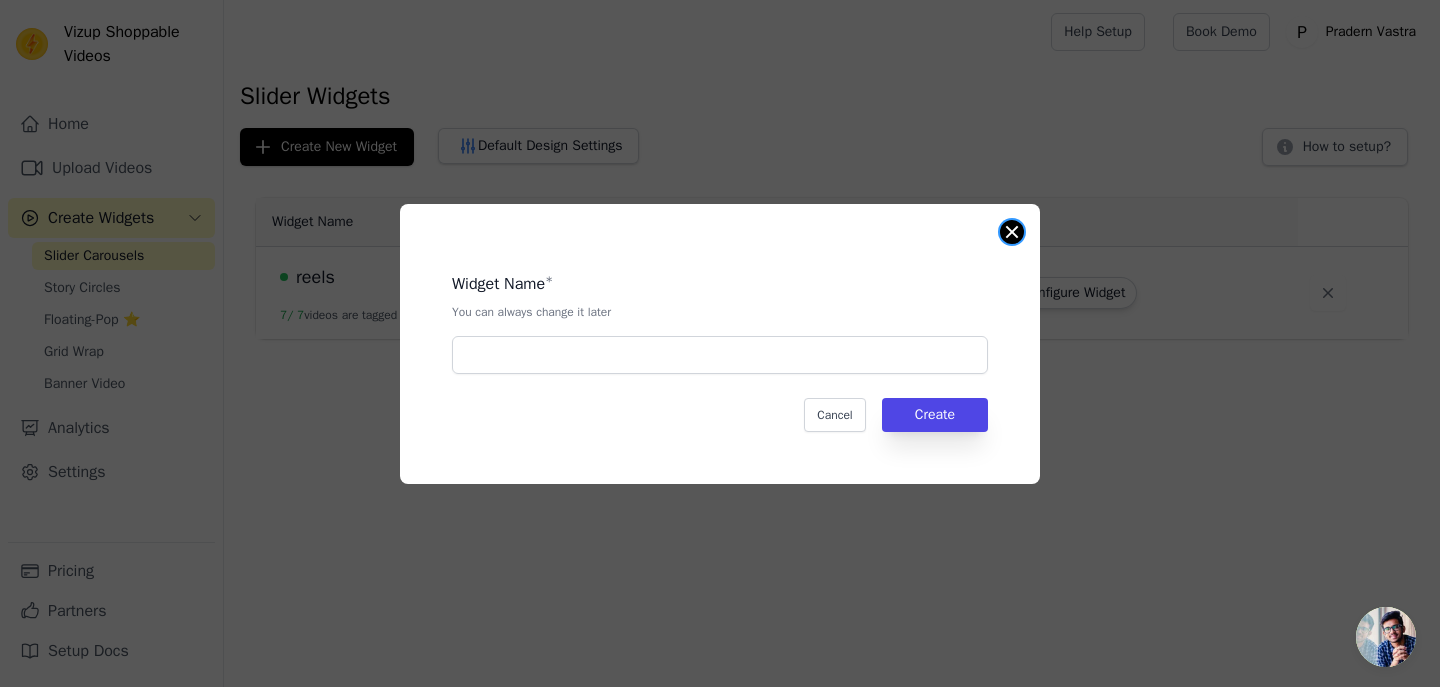 click at bounding box center (1012, 232) 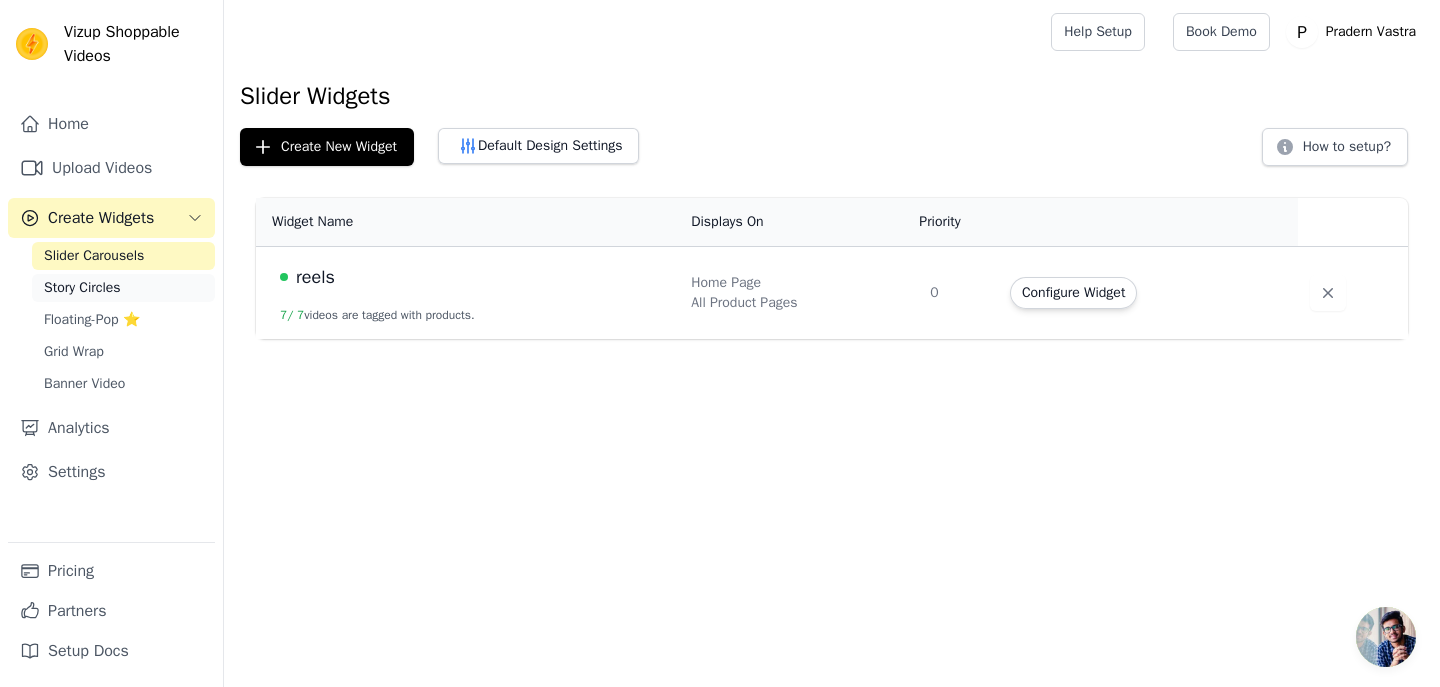 click on "Story Circles" at bounding box center (82, 288) 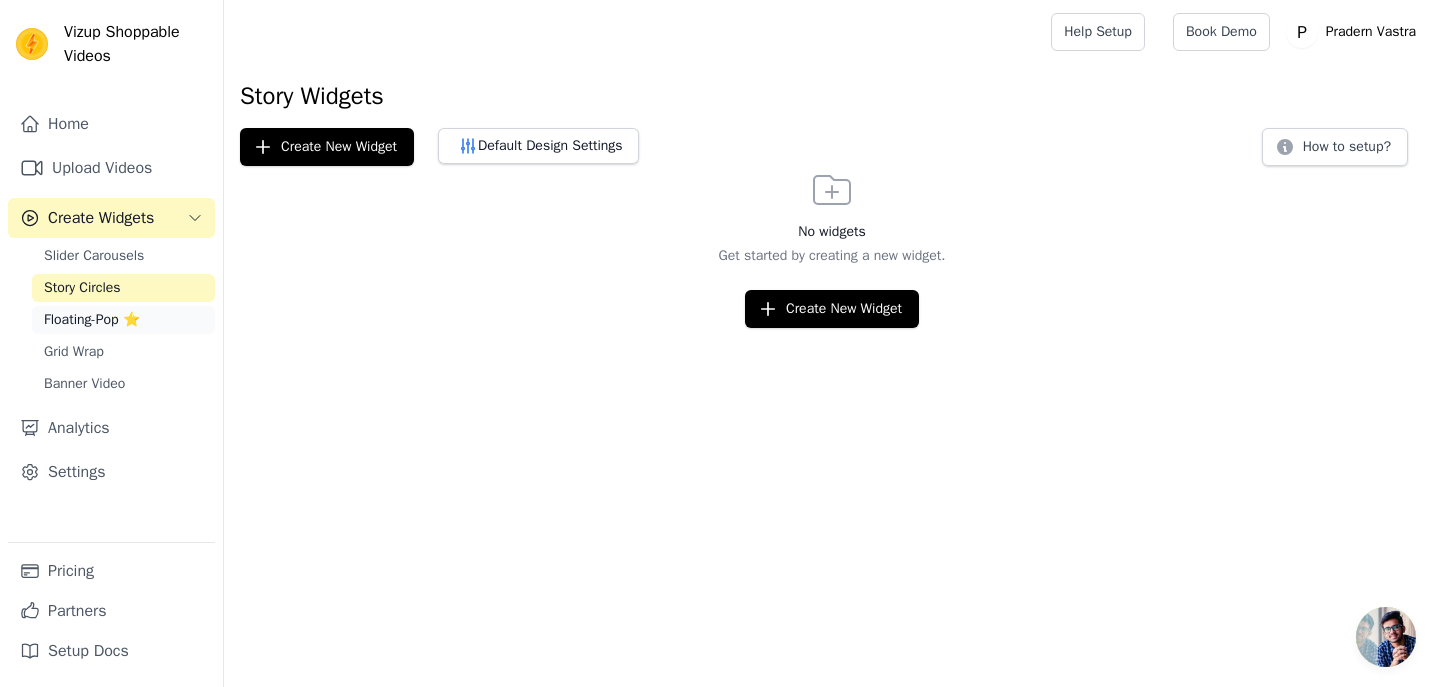 click on "Floating-Pop ⭐" at bounding box center (92, 320) 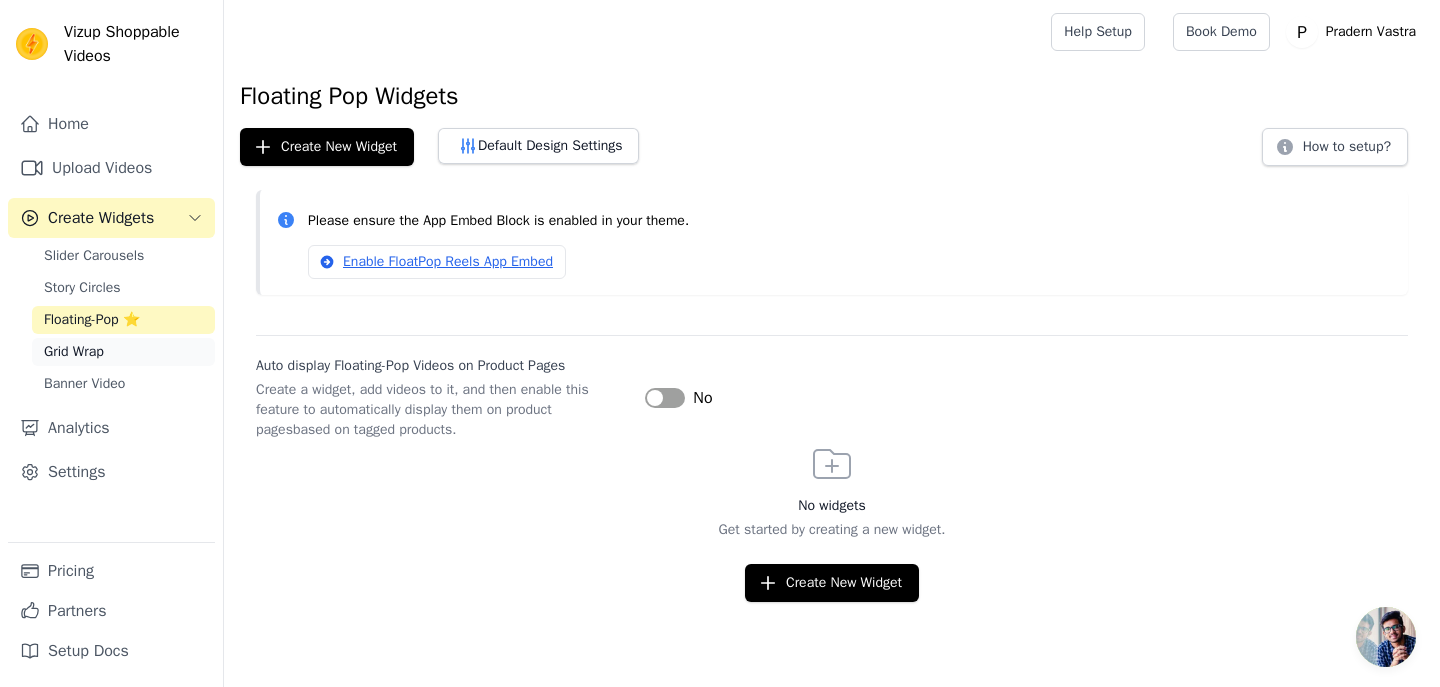 click on "Grid Wrap" at bounding box center [74, 352] 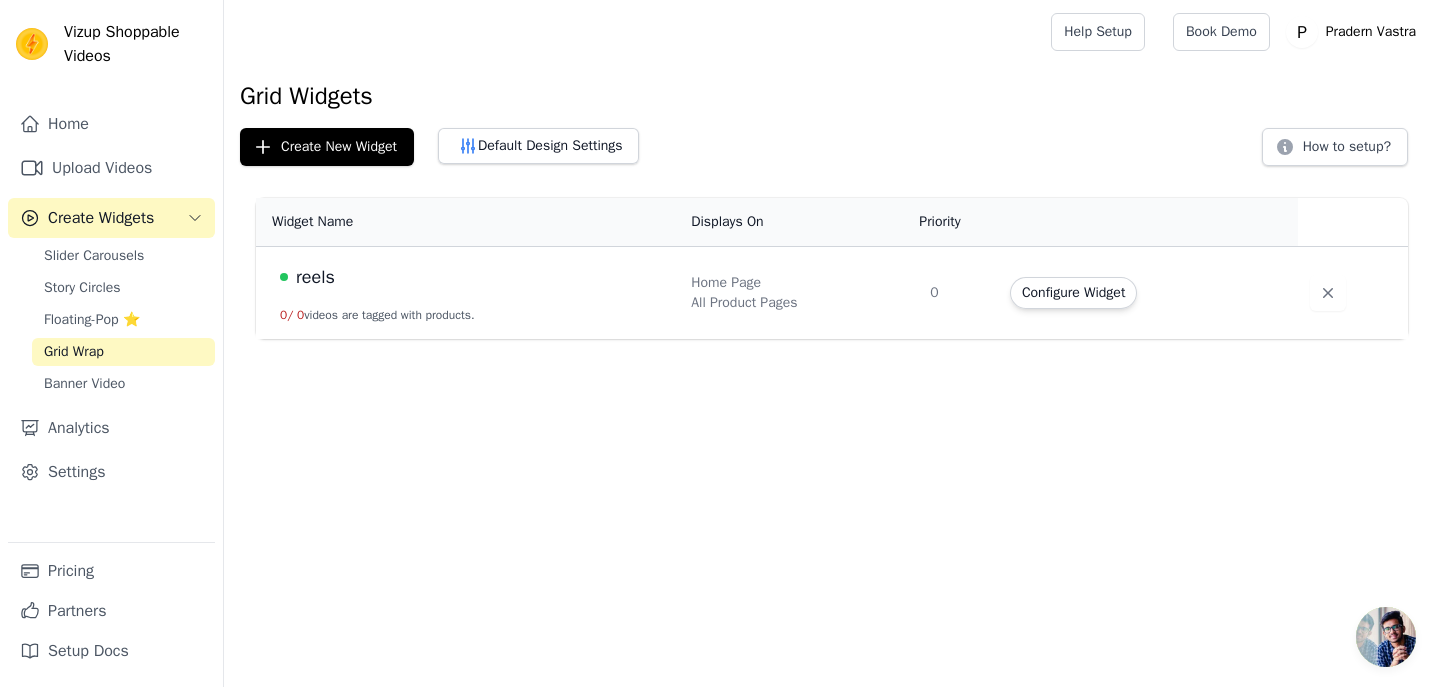 click on "reels" at bounding box center [315, 277] 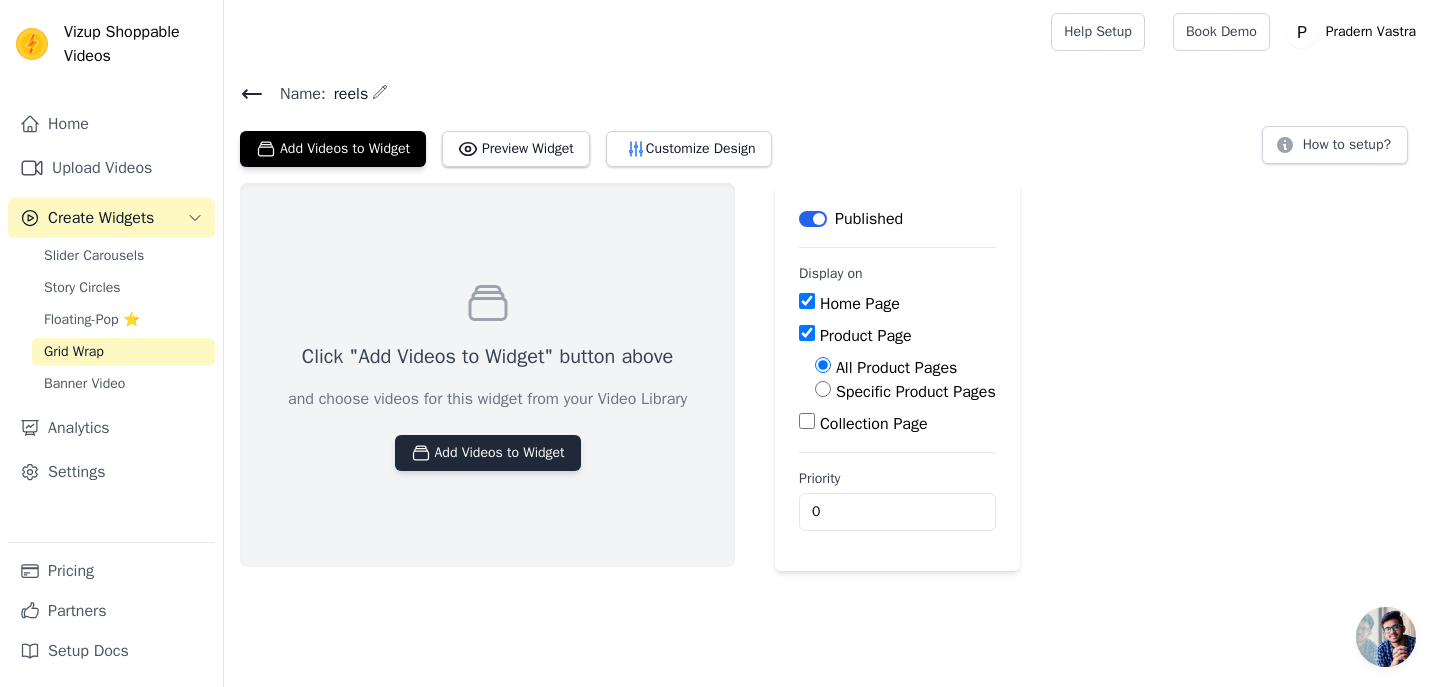 click on "Add Videos to Widget" at bounding box center [488, 453] 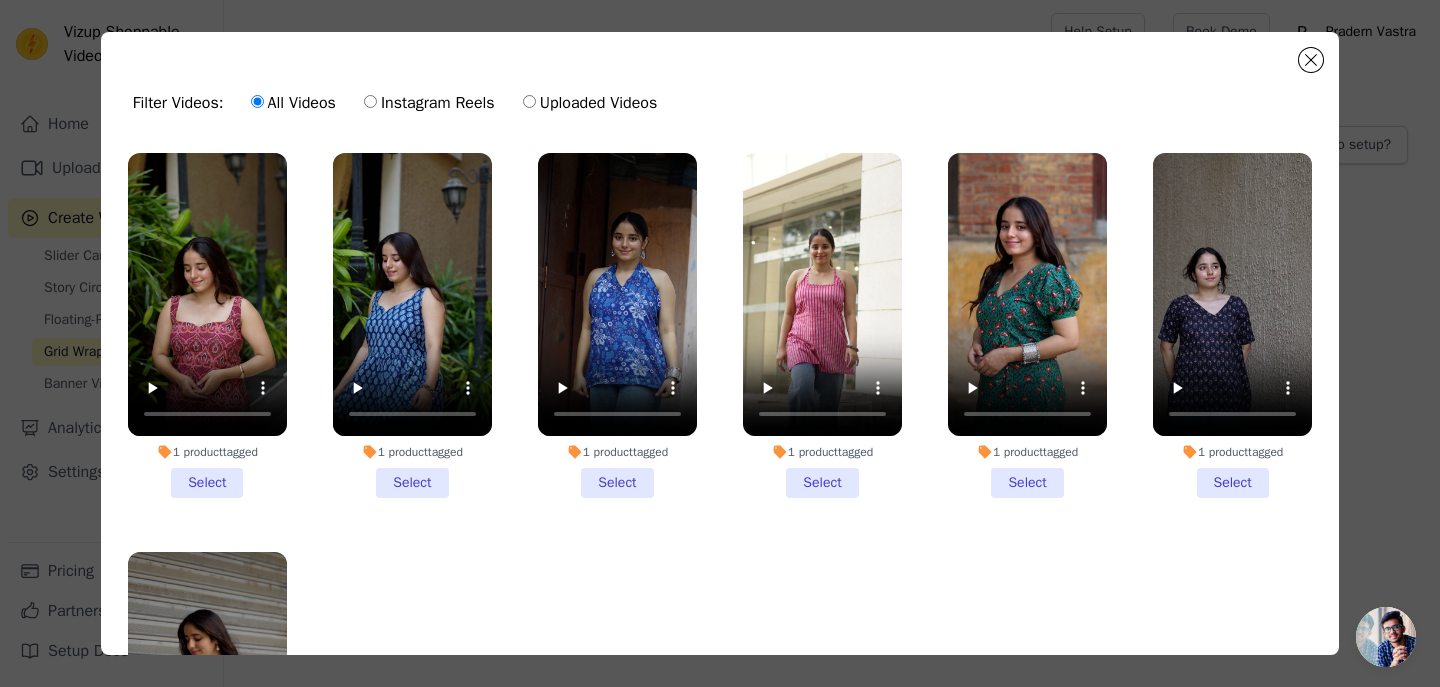 click on "Instagram Reels" at bounding box center [429, 103] 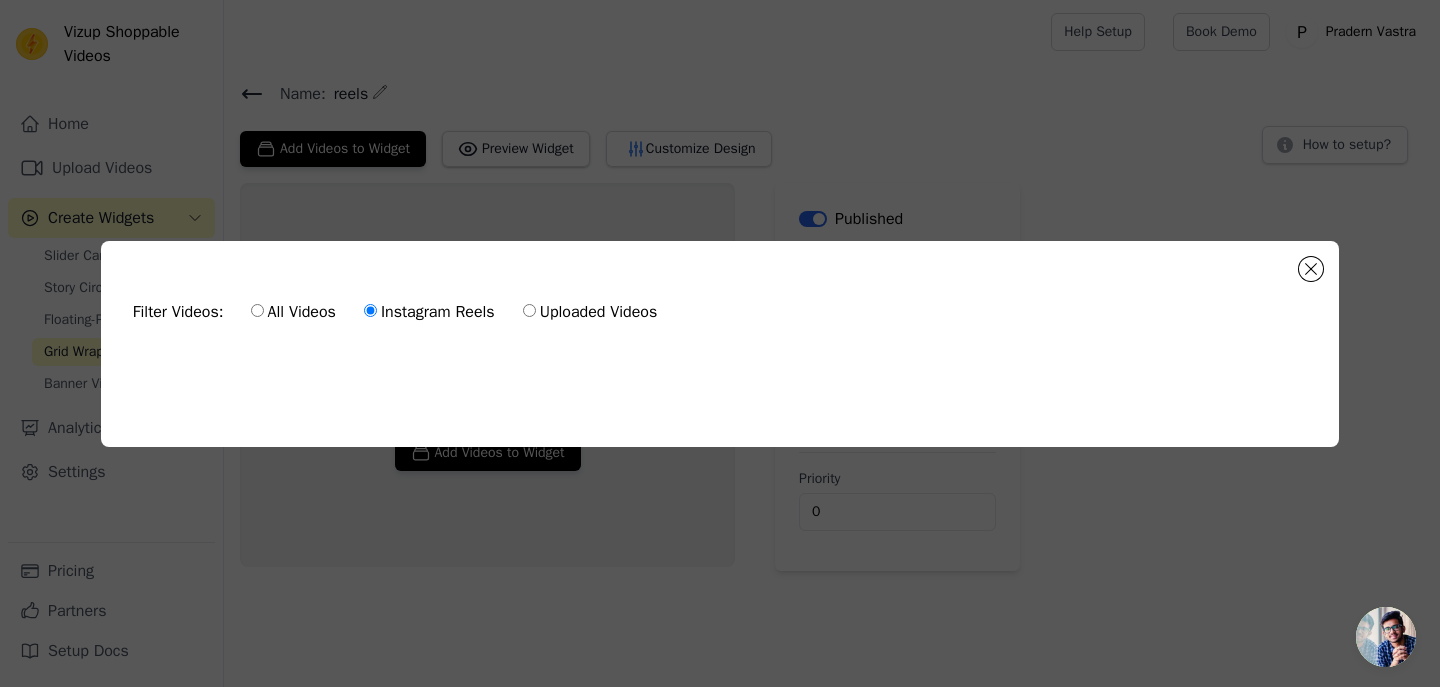 click on "Filter Videos:
All Videos
Instagram Reels
Uploaded Videos             0  videos selected     Add To Widget   Dismiss" at bounding box center (720, 343) 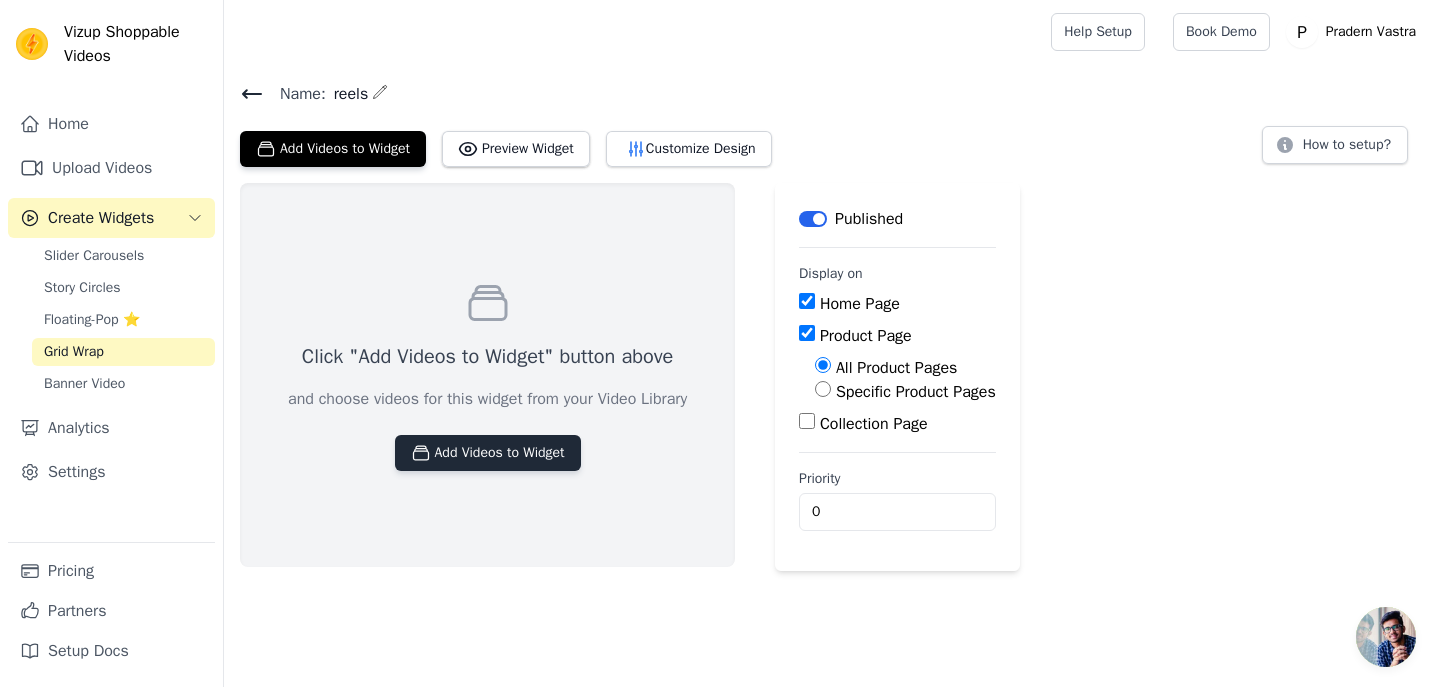 click on "Add Videos to Widget" at bounding box center (488, 453) 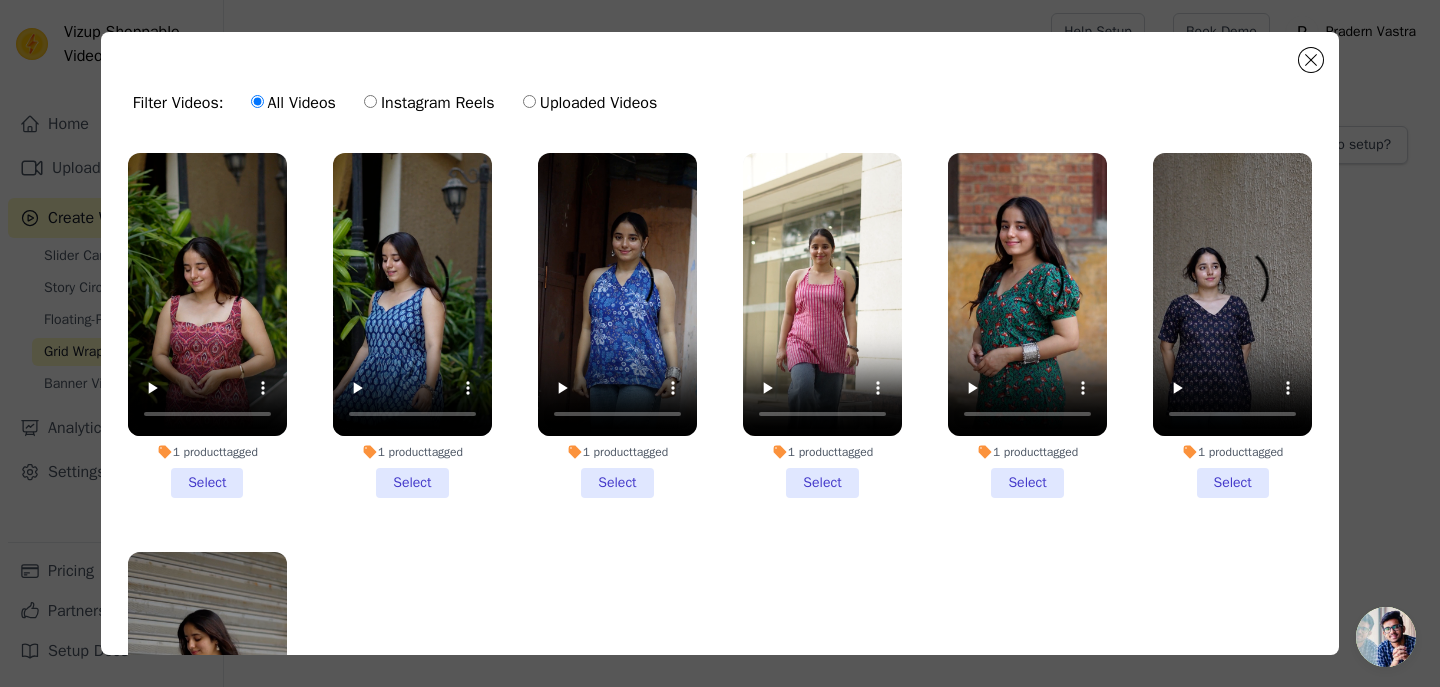 click on "Instagram Reels" at bounding box center (370, 101) 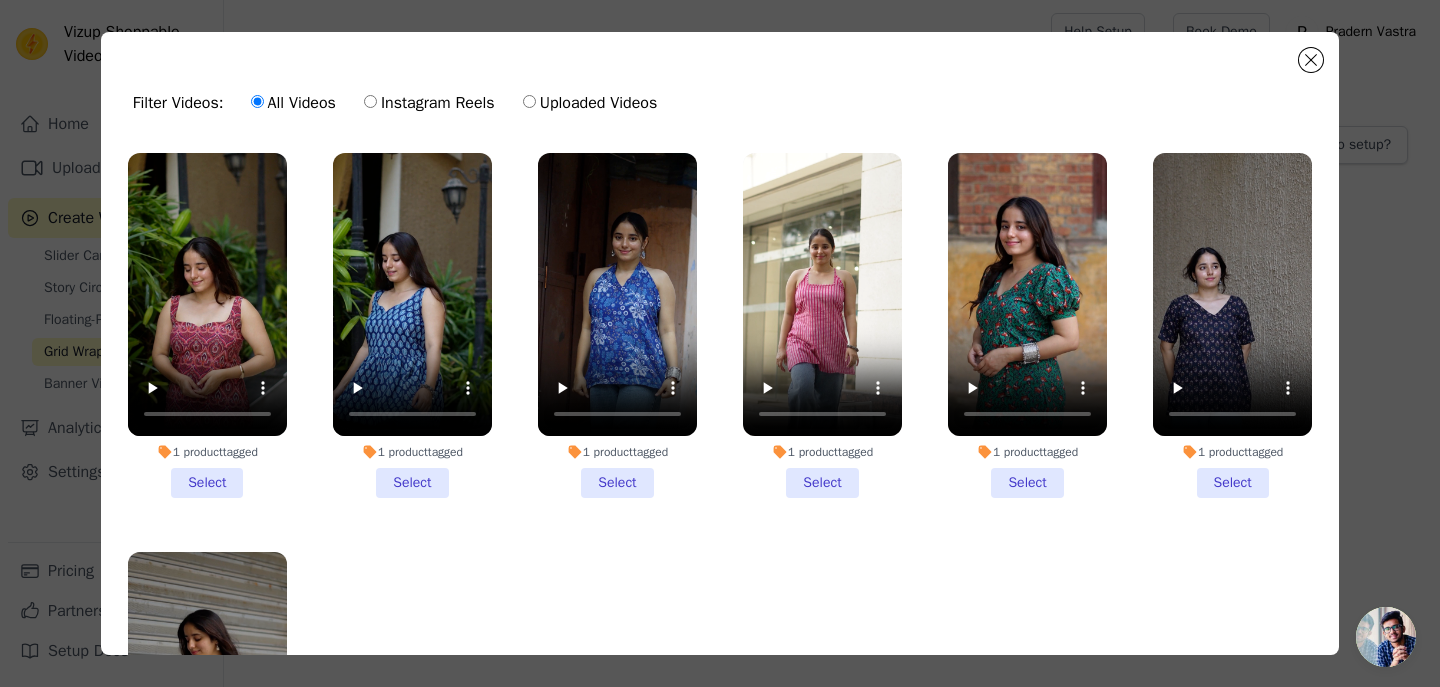 radio on "true" 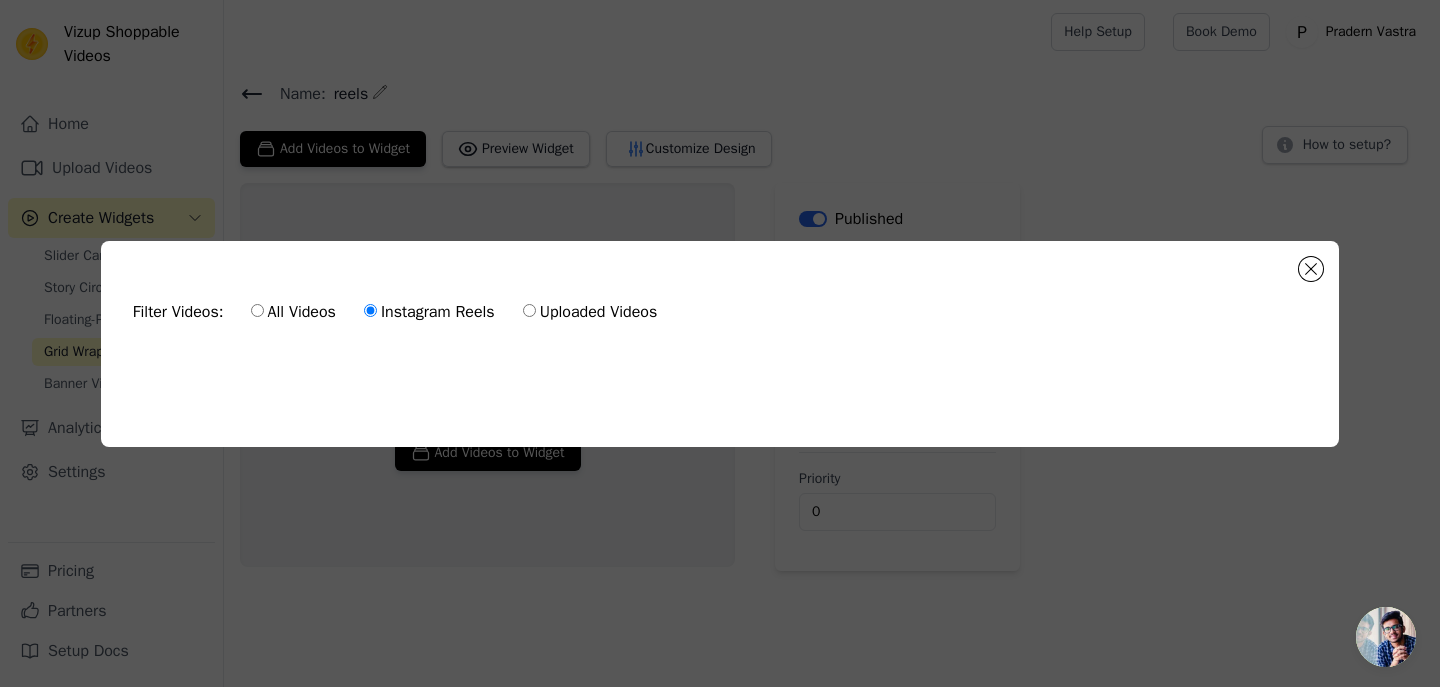 click on "All Videos" at bounding box center (257, 310) 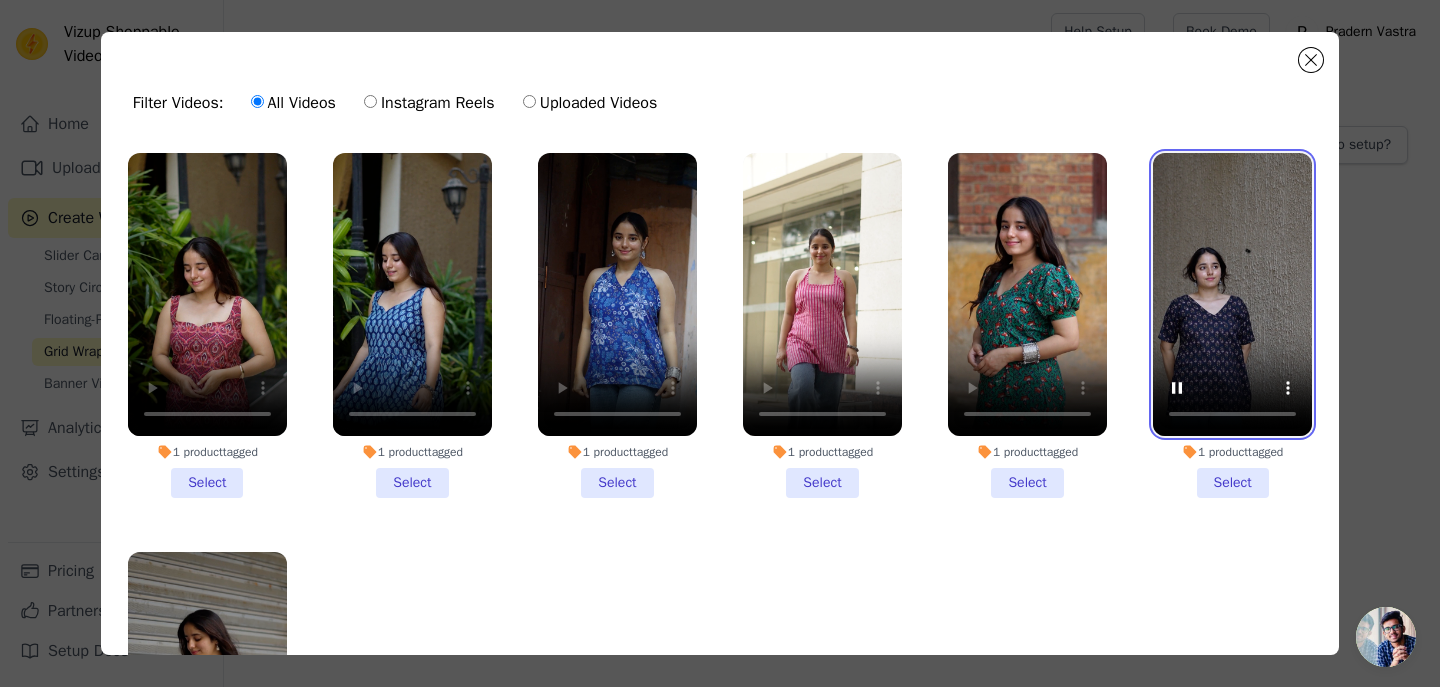 scroll, scrollTop: 174, scrollLeft: 0, axis: vertical 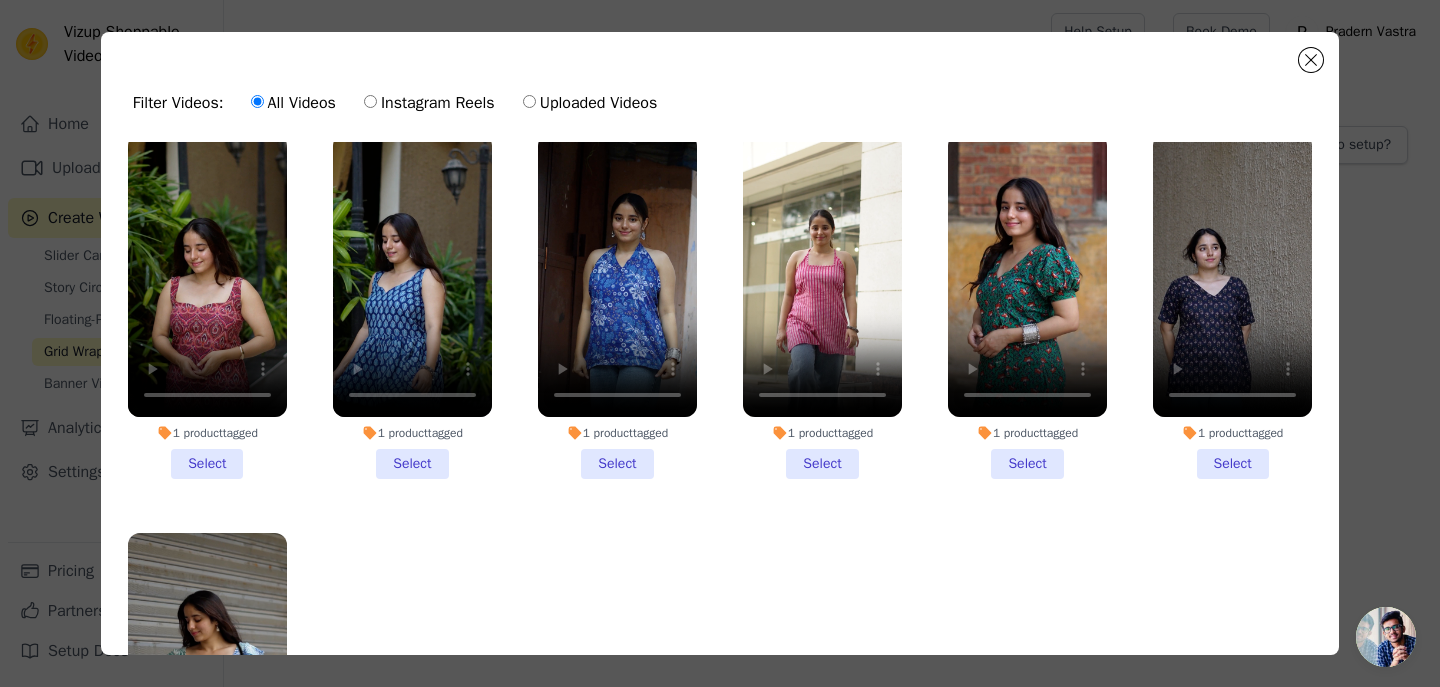 click on "1   product  tagged     Select" at bounding box center (207, 306) 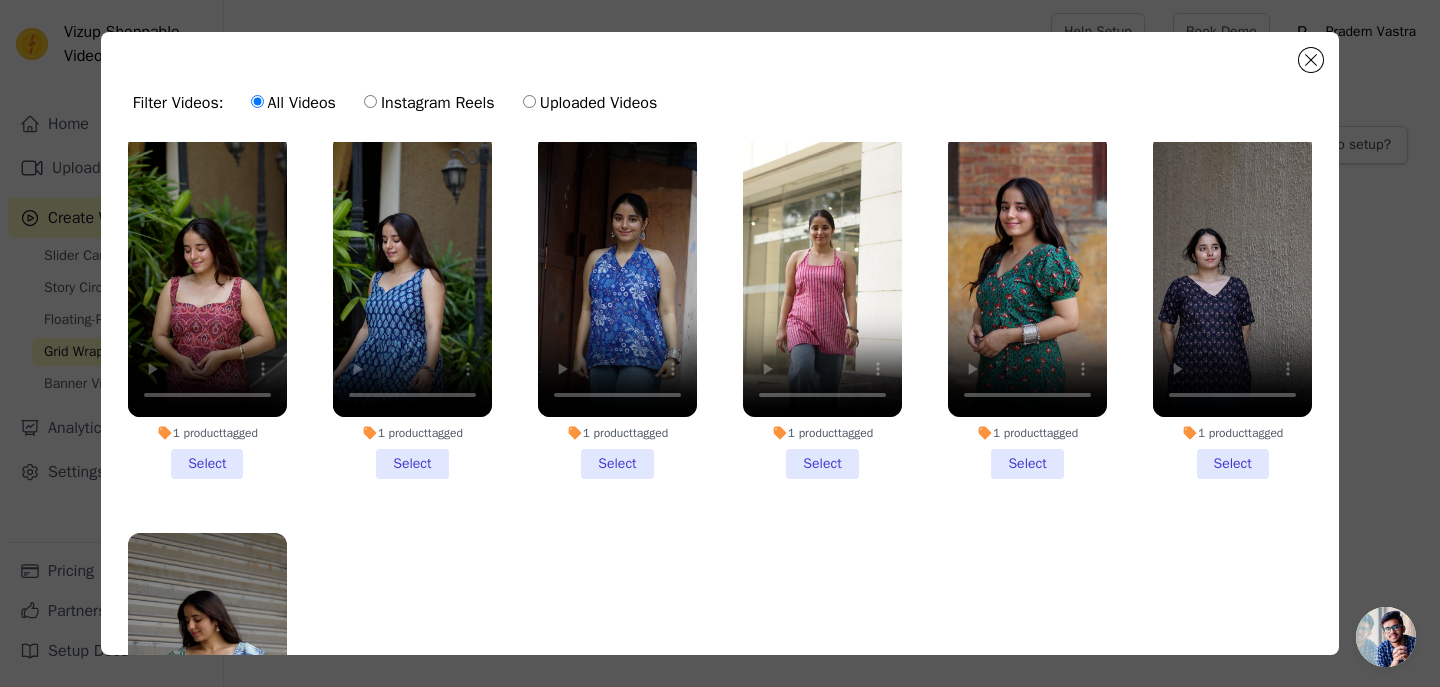 click on "1   product  tagged     Select" at bounding box center (0, 0) 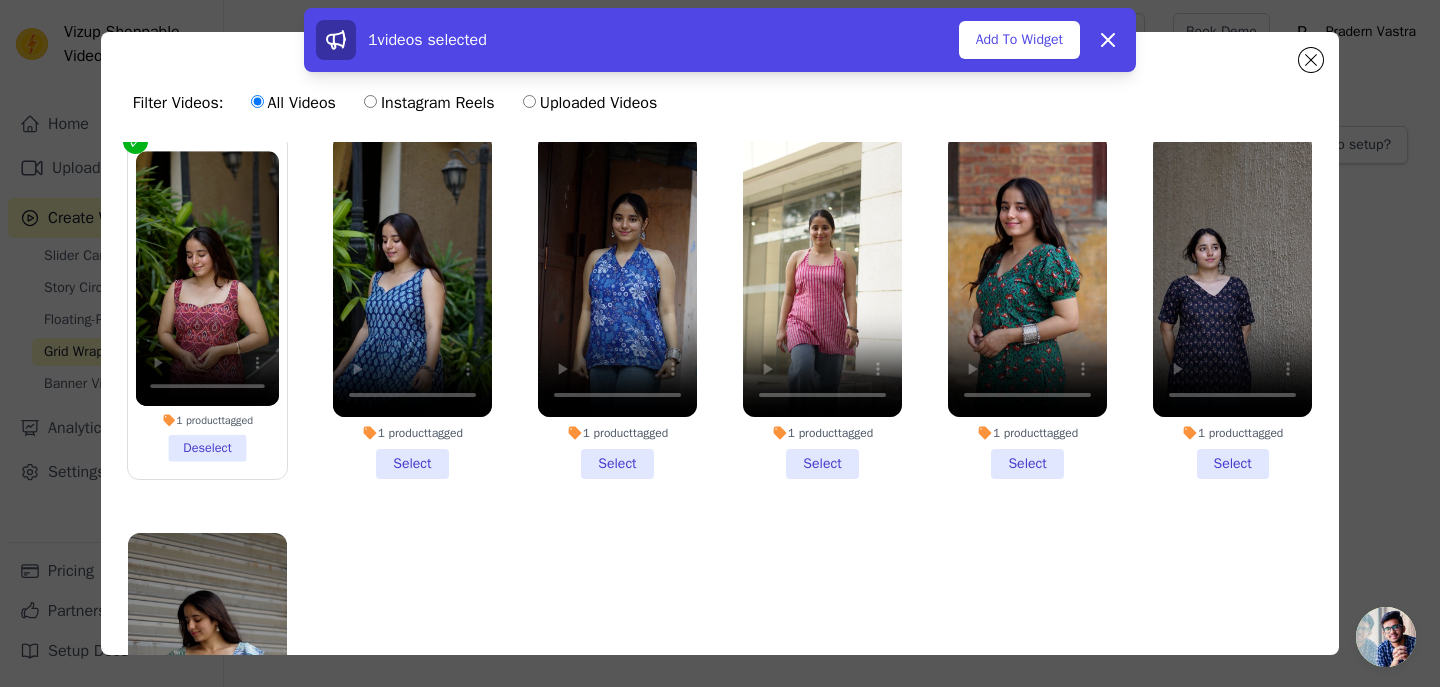 click on "1   product  tagged     Deselect" at bounding box center [207, 306] 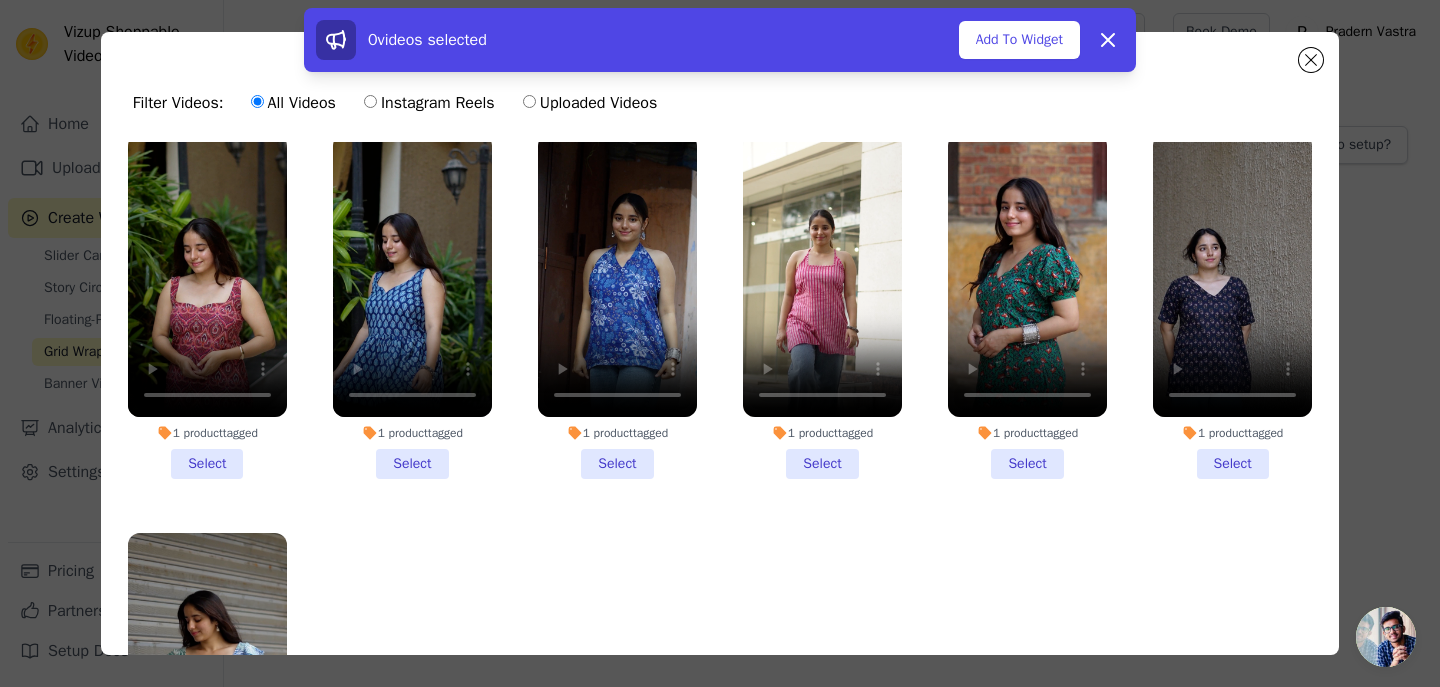 scroll, scrollTop: 0, scrollLeft: 0, axis: both 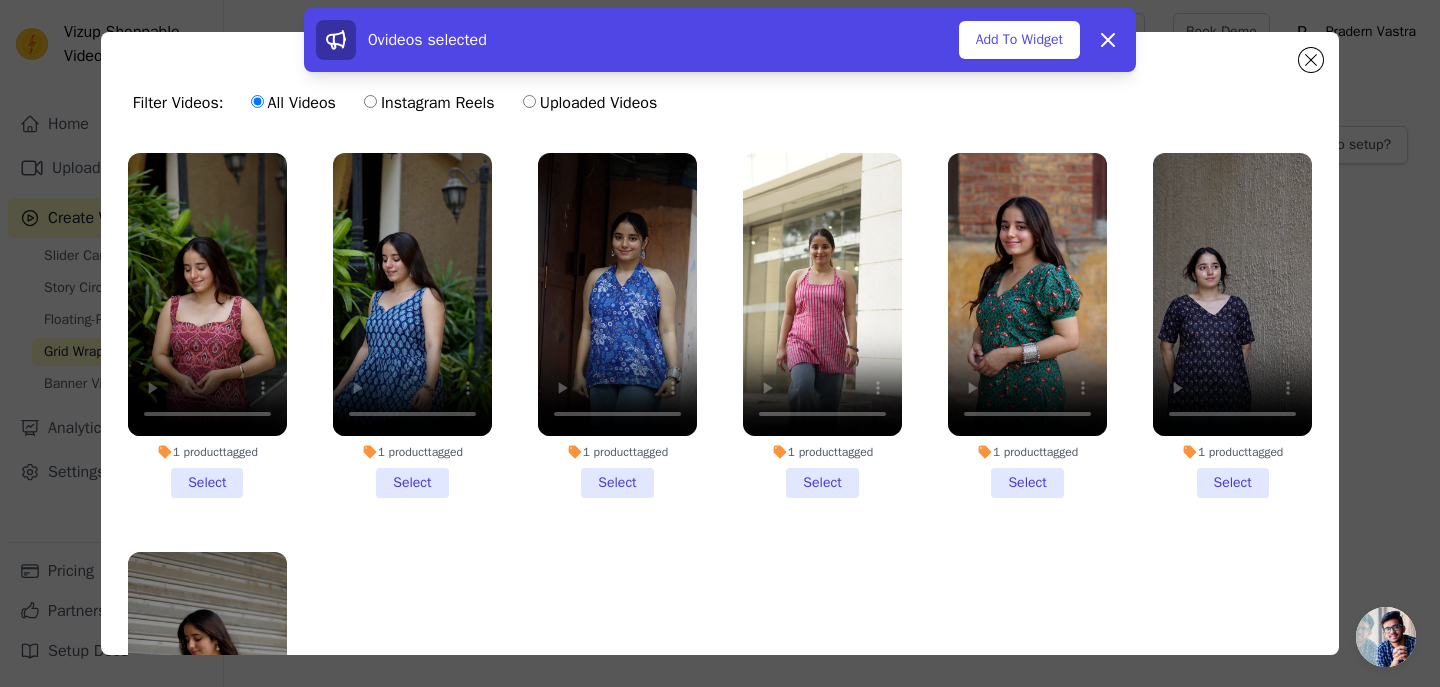 click on "1   product  tagged     Select" at bounding box center (207, 325) 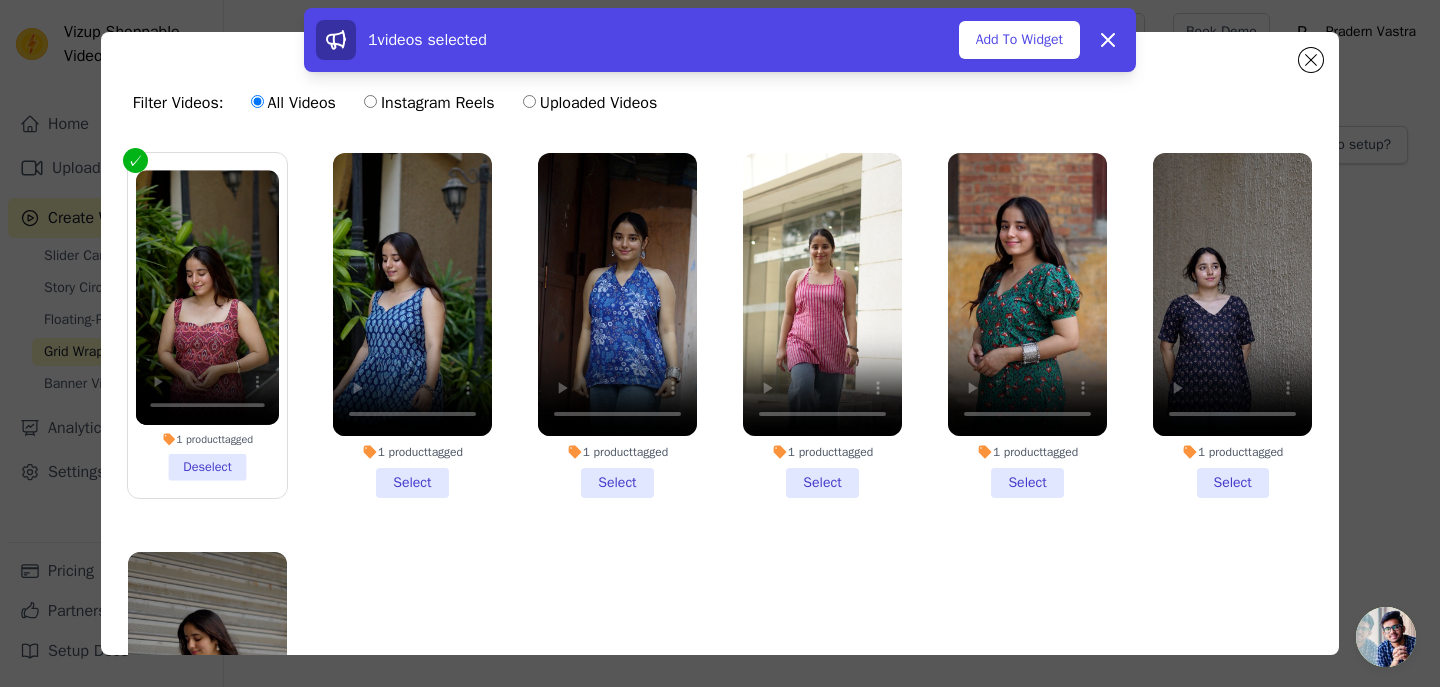 click on "1   product  tagged     Select" at bounding box center [412, 325] 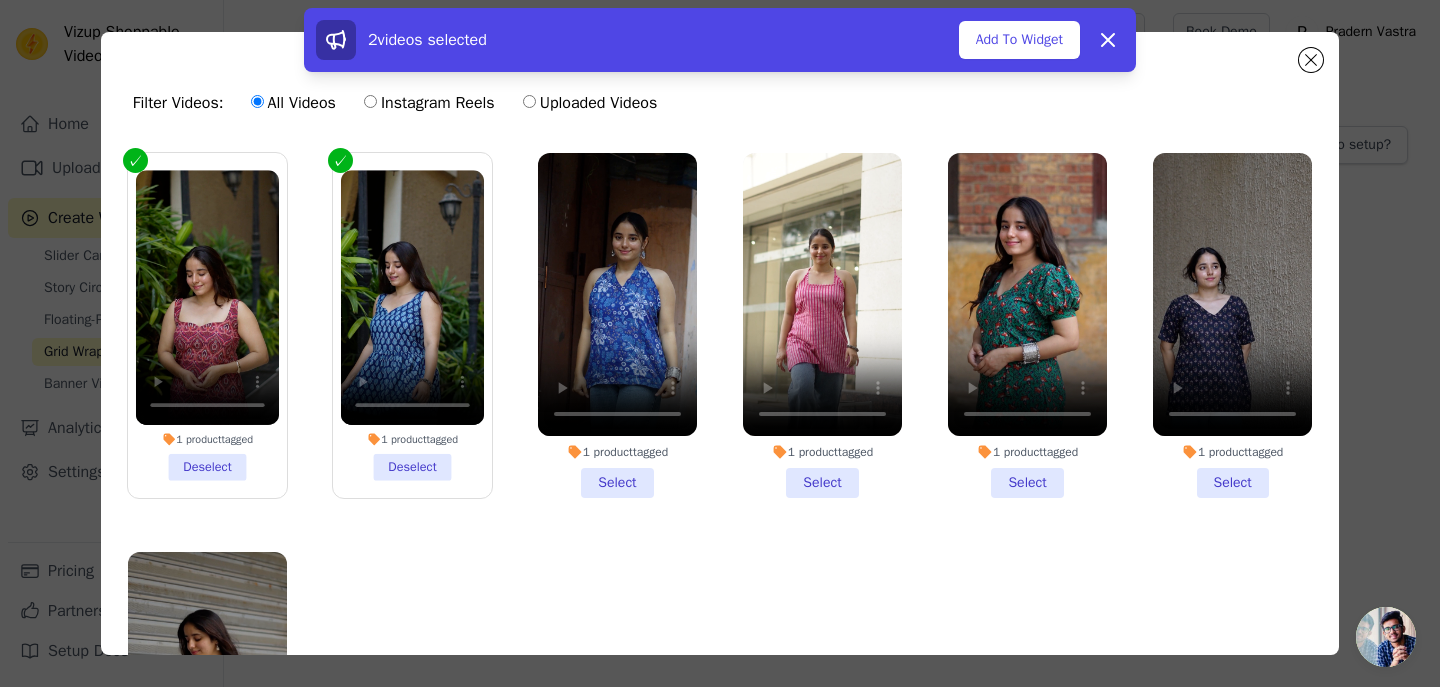 click on "1   product  tagged     Select" at bounding box center (617, 325) 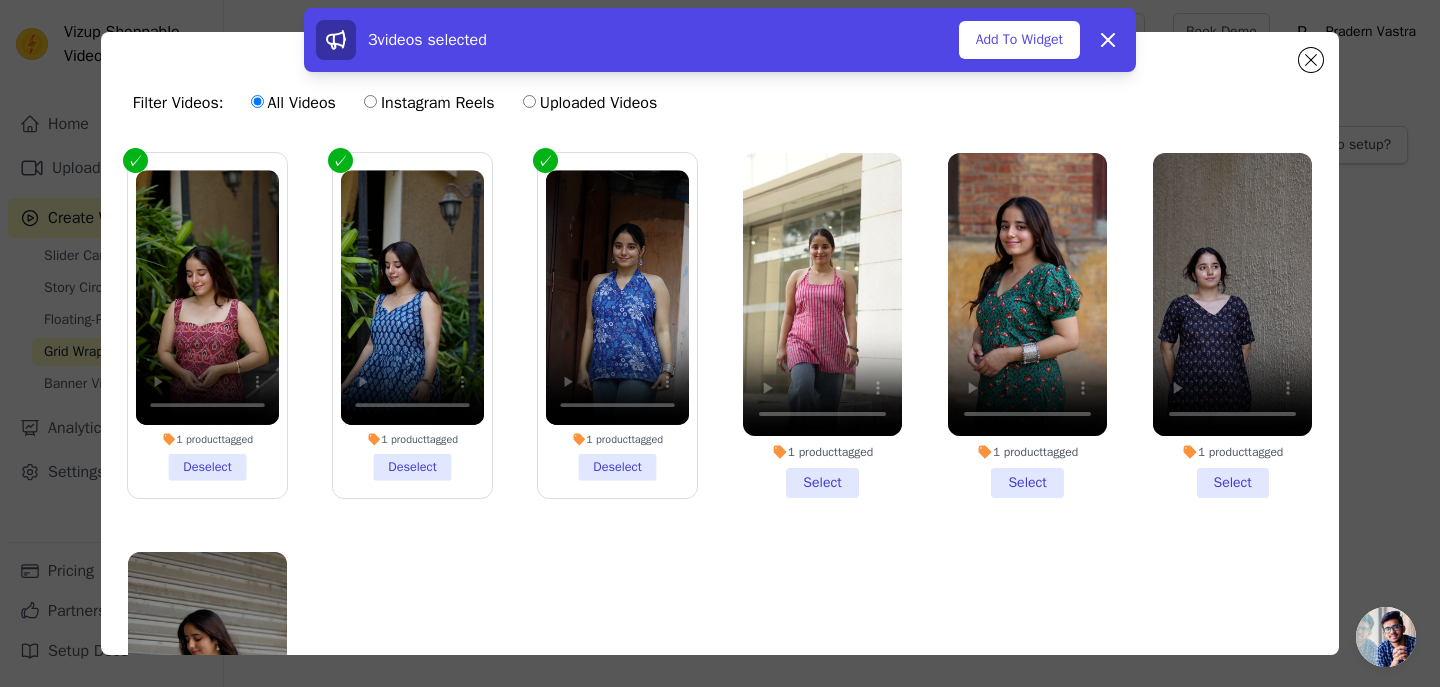 click on "1   product  tagged     Select" at bounding box center (822, 325) 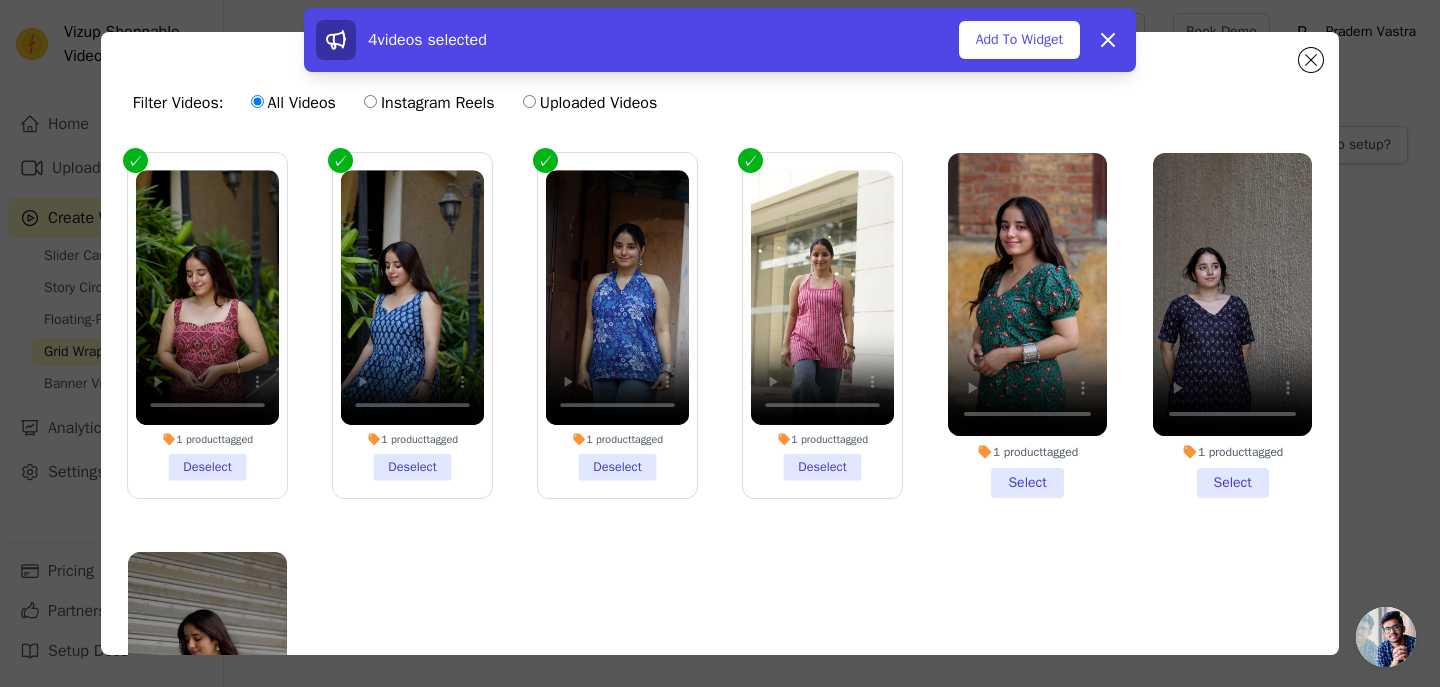 click on "1   product  tagged     Select" at bounding box center [1027, 325] 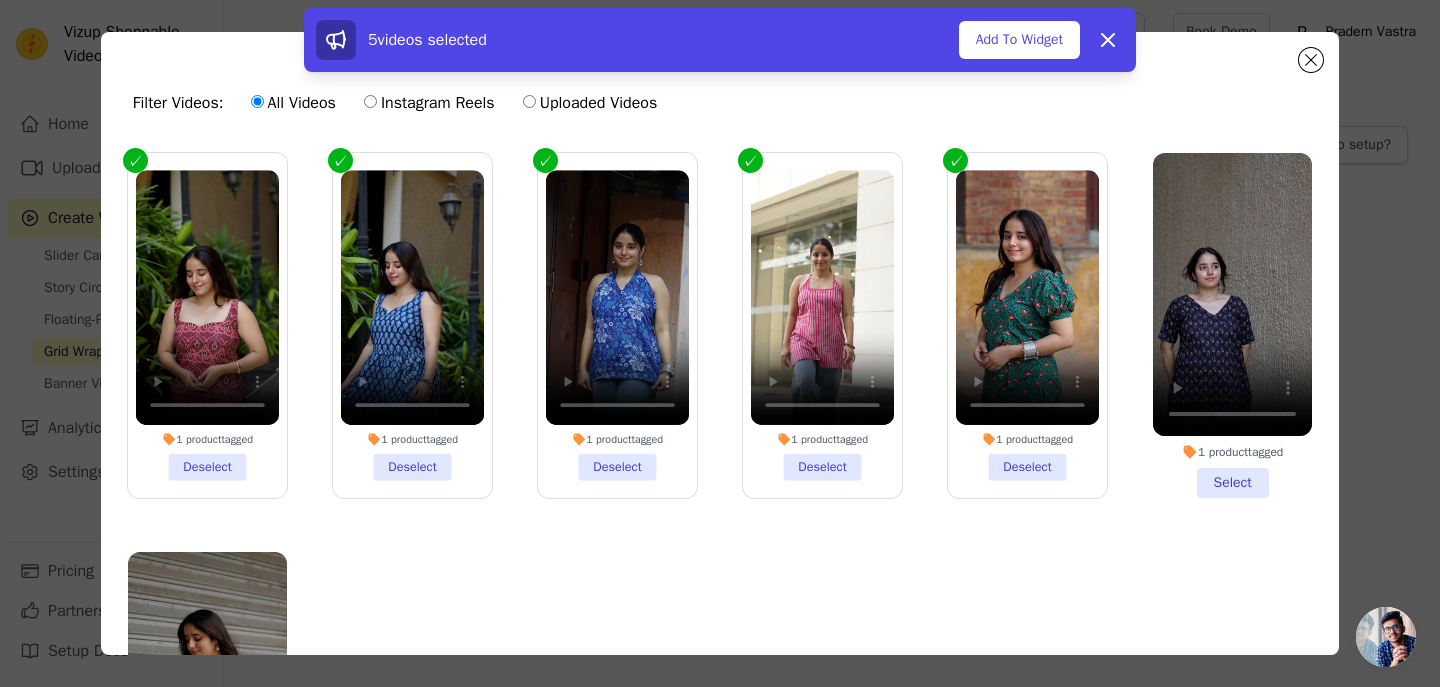 click on "1   product  tagged     Select" at bounding box center (1232, 325) 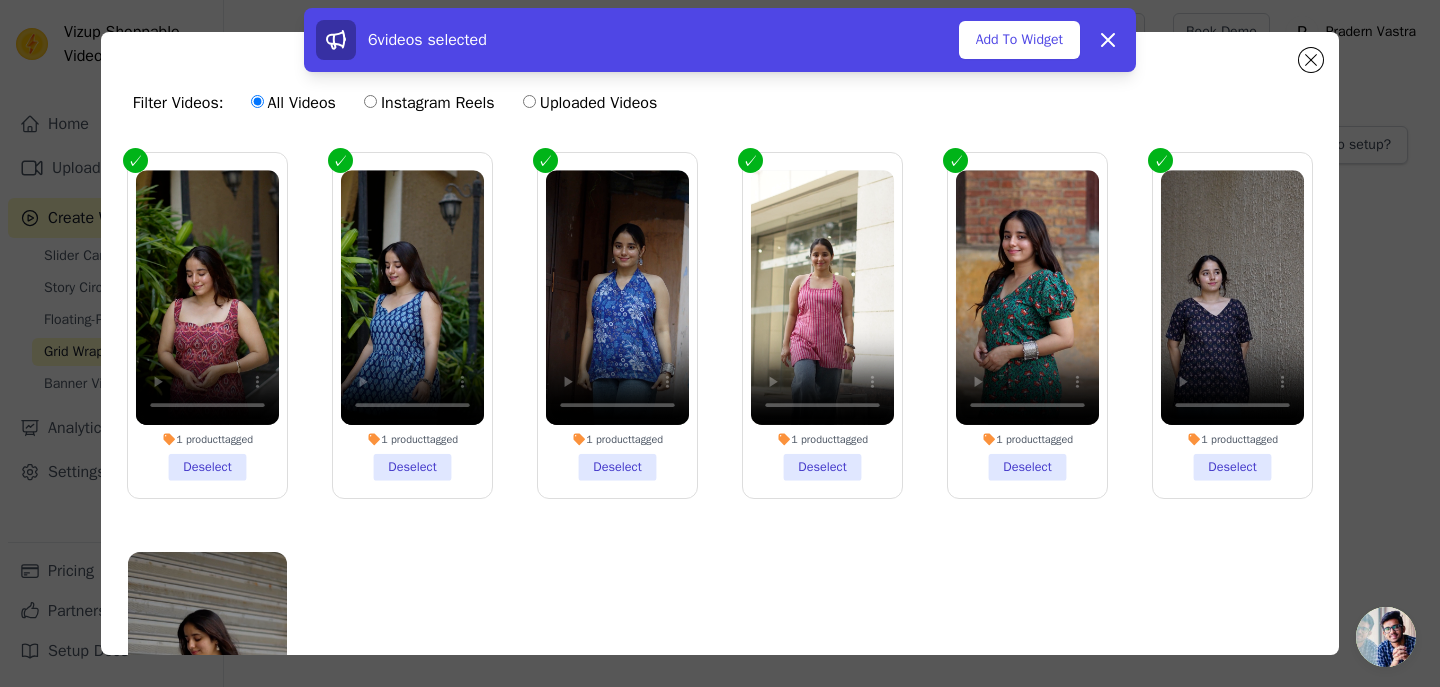 scroll, scrollTop: 174, scrollLeft: 0, axis: vertical 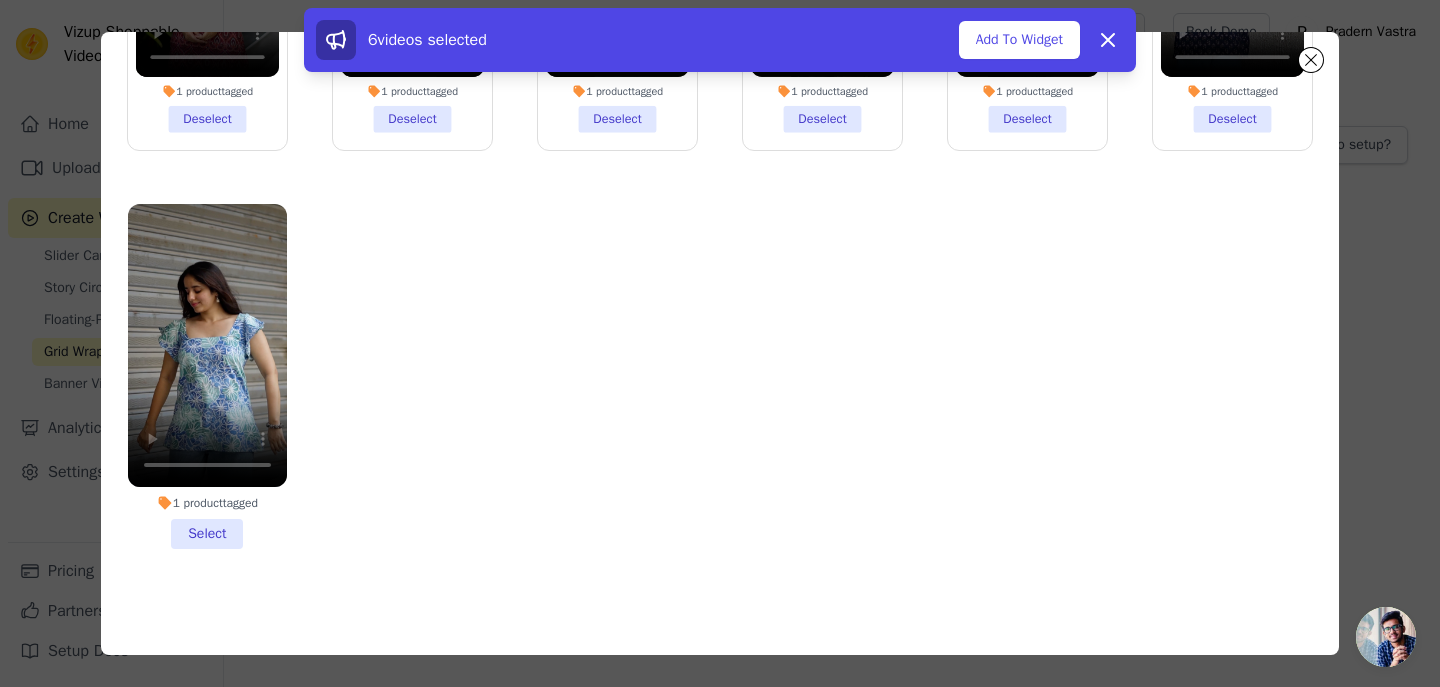 click on "1   product  tagged     Select" at bounding box center [207, 376] 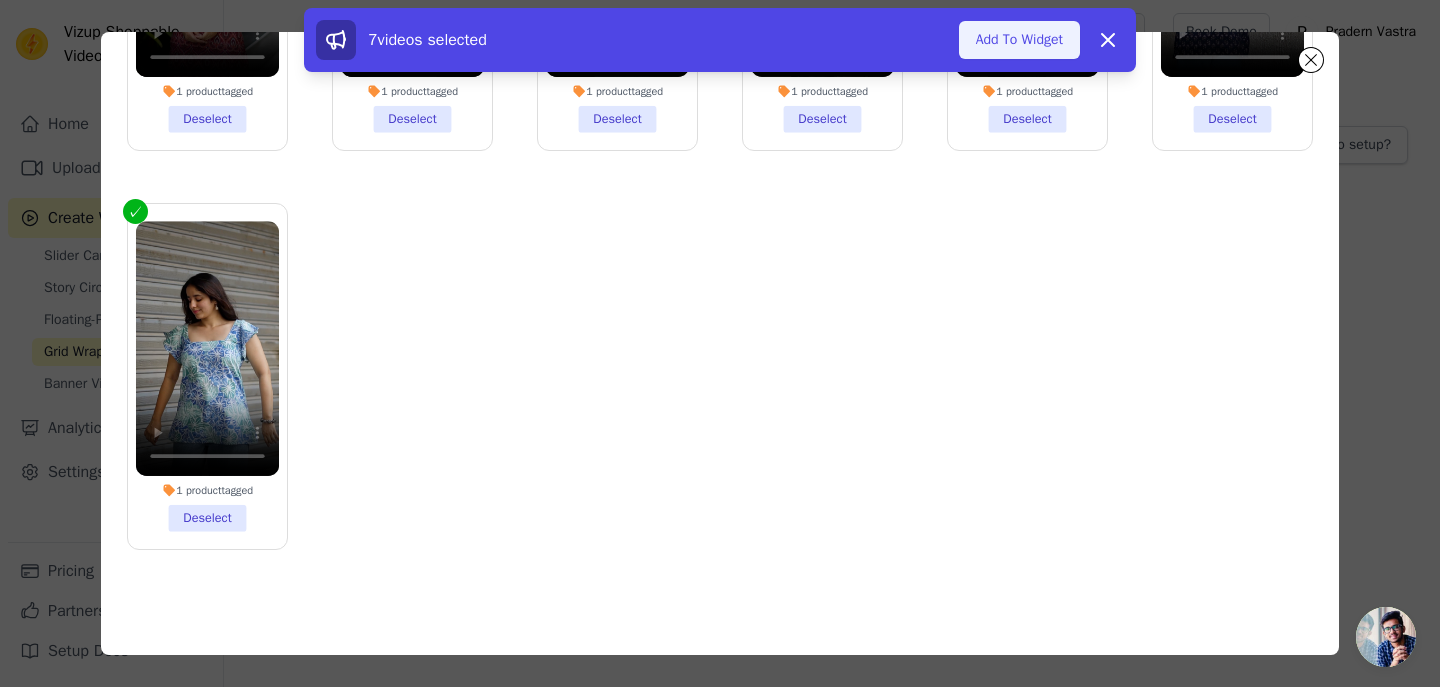 click on "Add To Widget" at bounding box center [1019, 40] 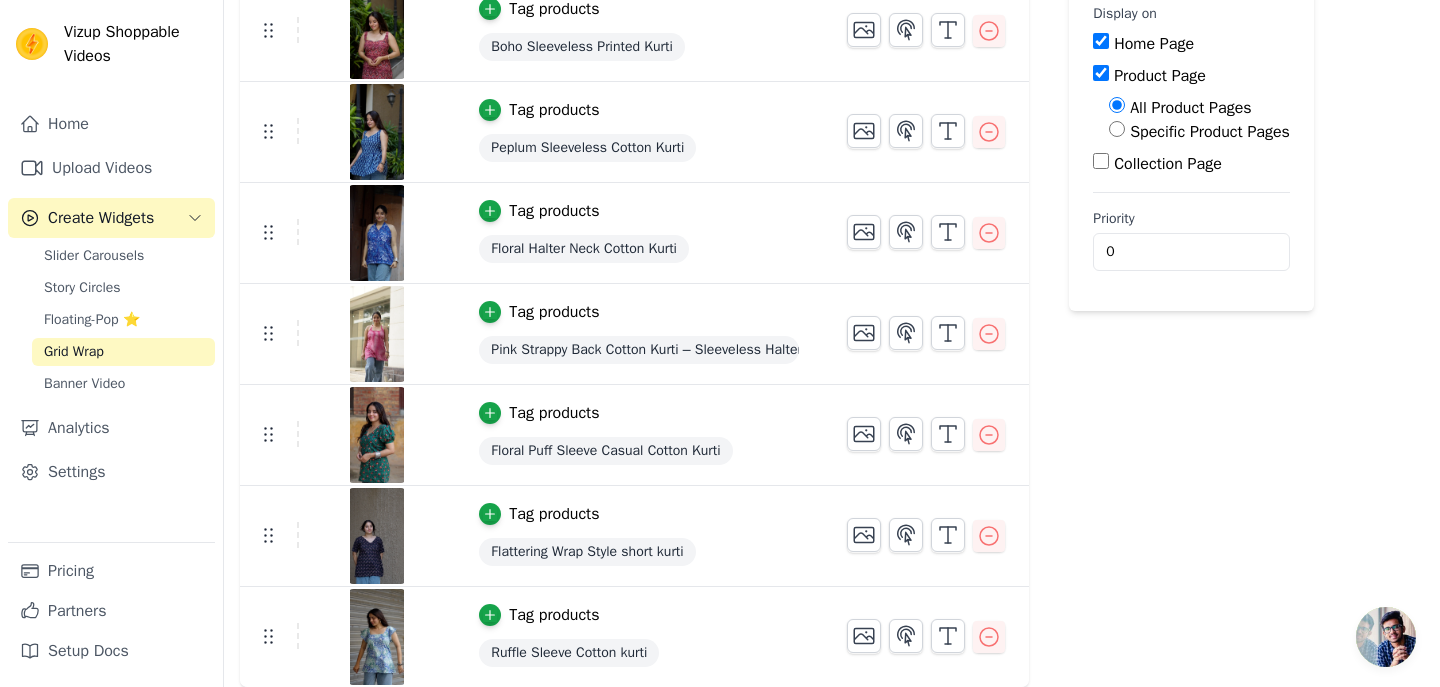 scroll, scrollTop: 0, scrollLeft: 0, axis: both 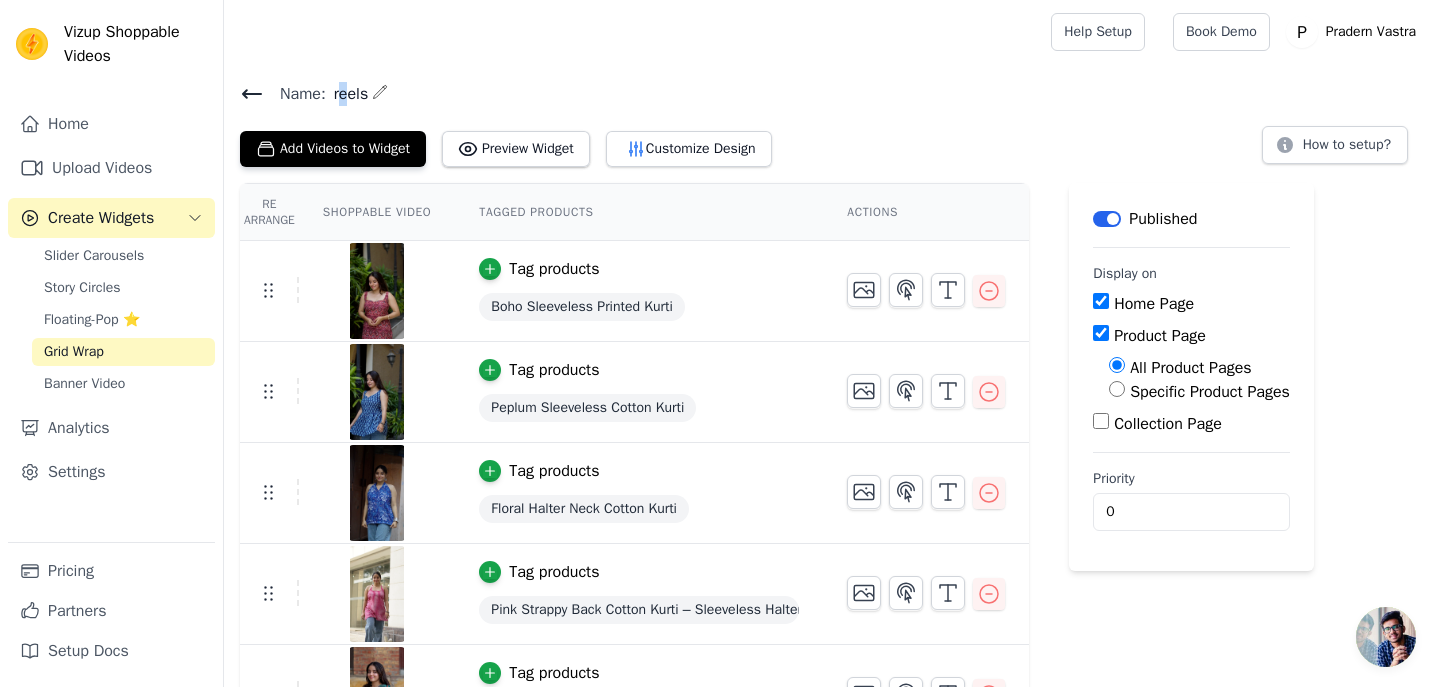 drag, startPoint x: 339, startPoint y: 96, endPoint x: 349, endPoint y: 103, distance: 12.206555 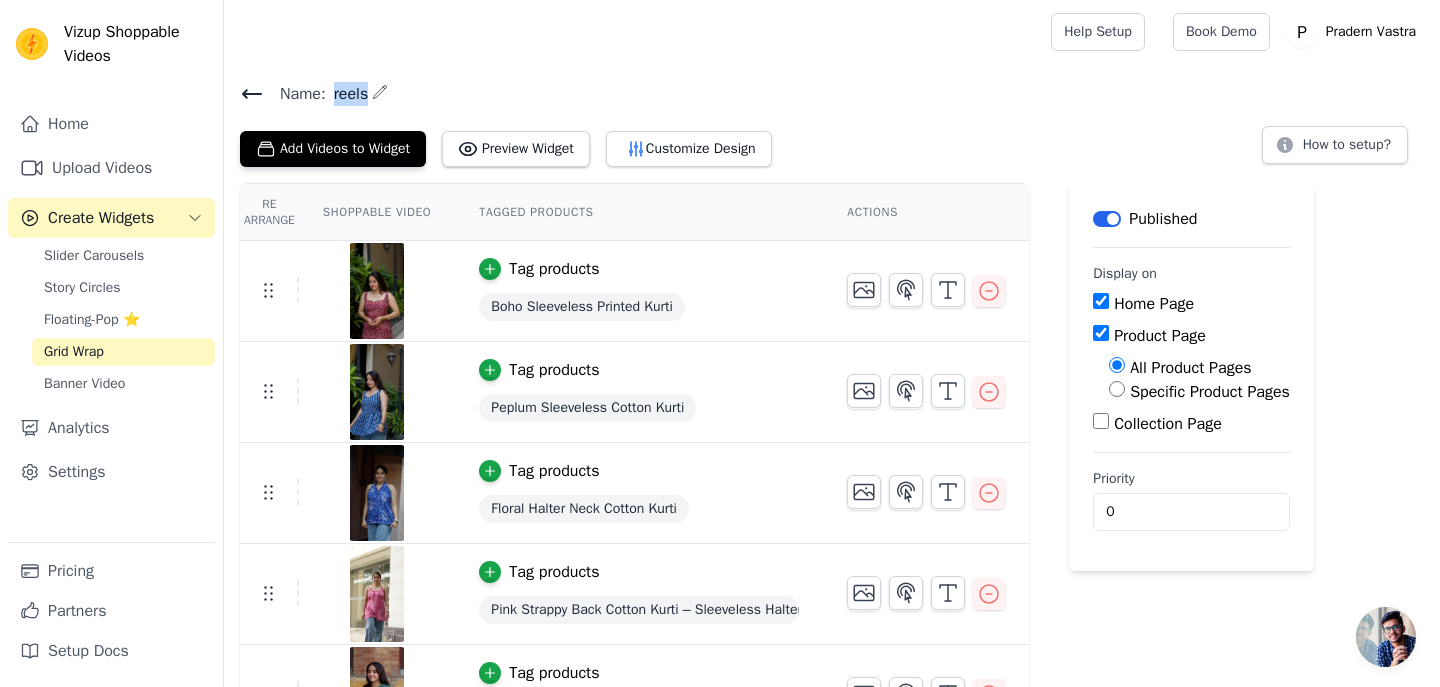 drag, startPoint x: 334, startPoint y: 97, endPoint x: 372, endPoint y: 94, distance: 38.118237 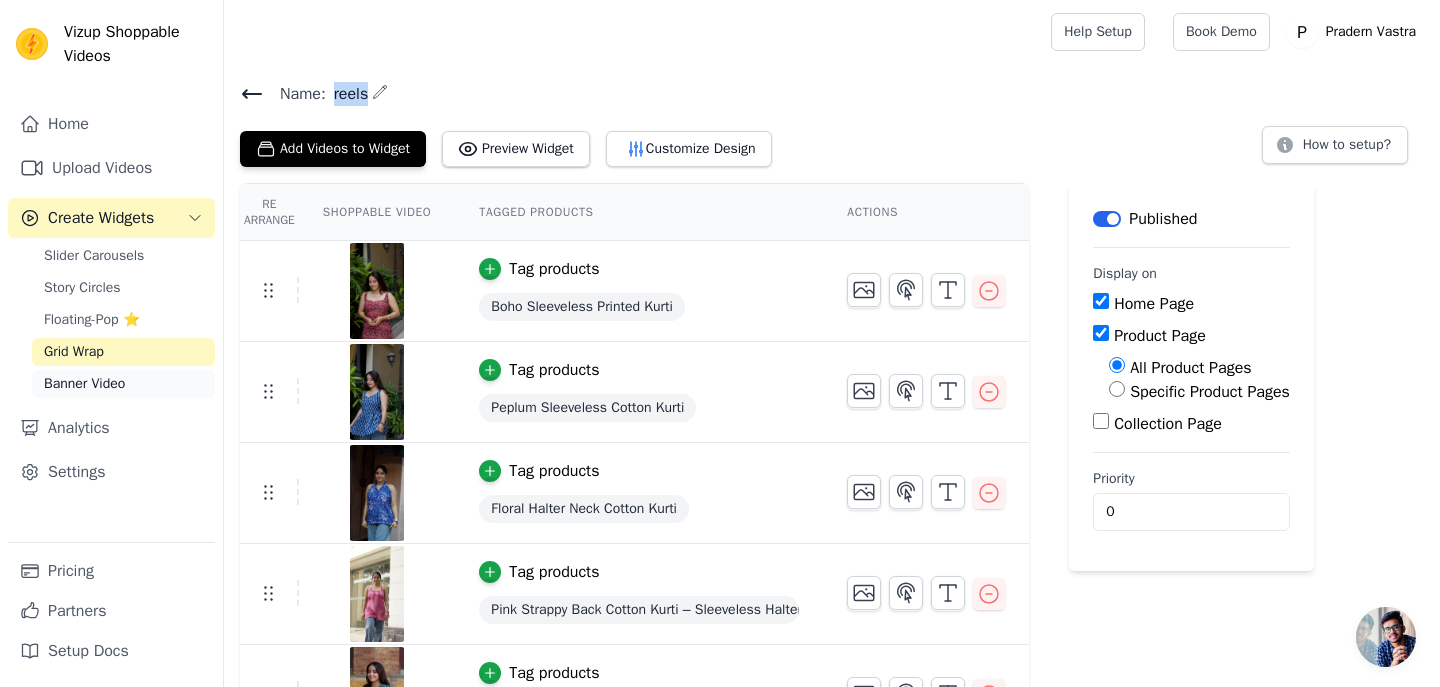 click on "Banner Video" at bounding box center [84, 384] 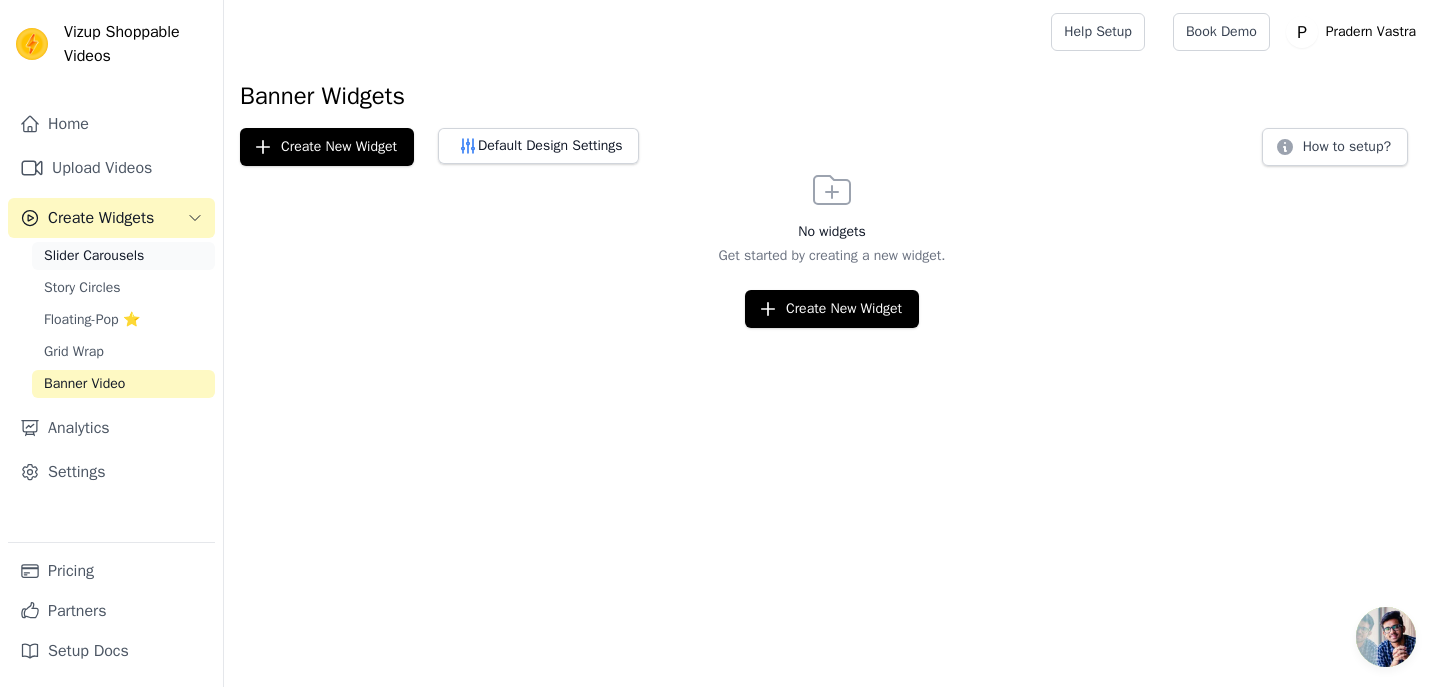 click on "Slider Carousels" at bounding box center (94, 256) 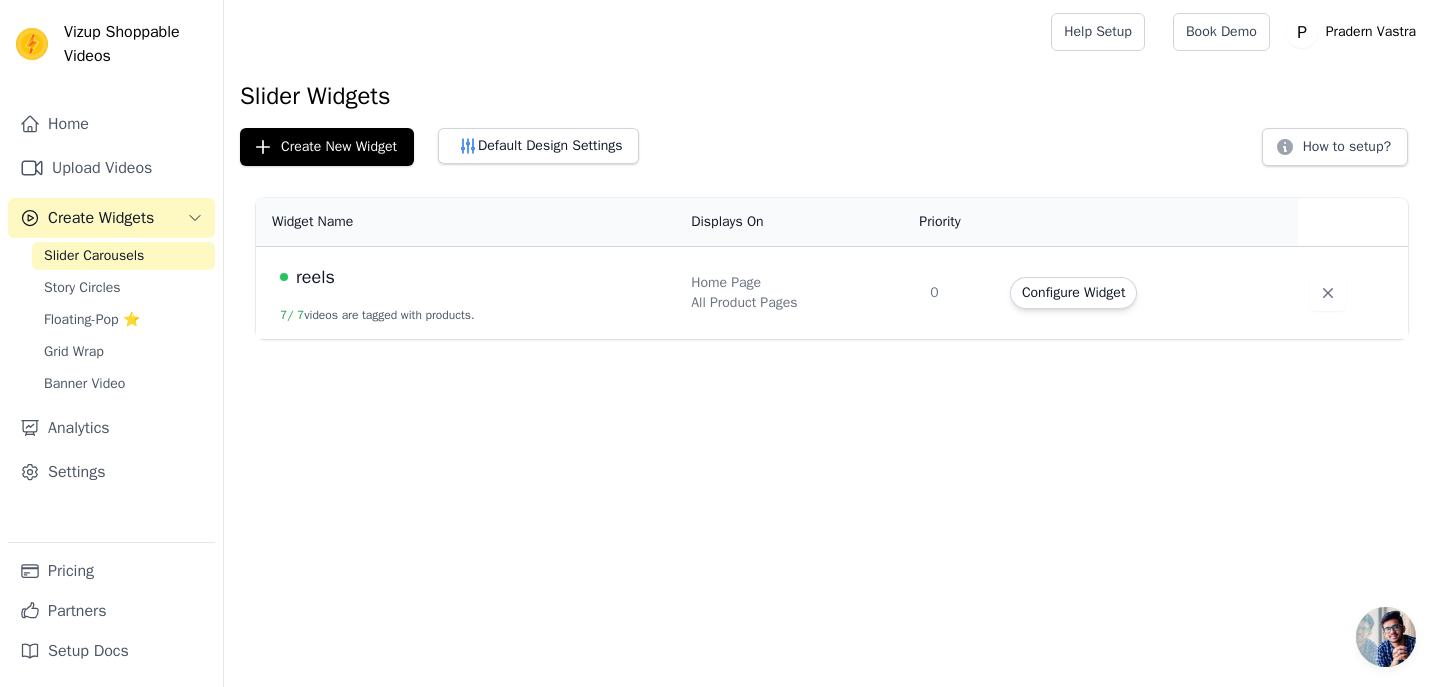 click on "reels" at bounding box center [315, 277] 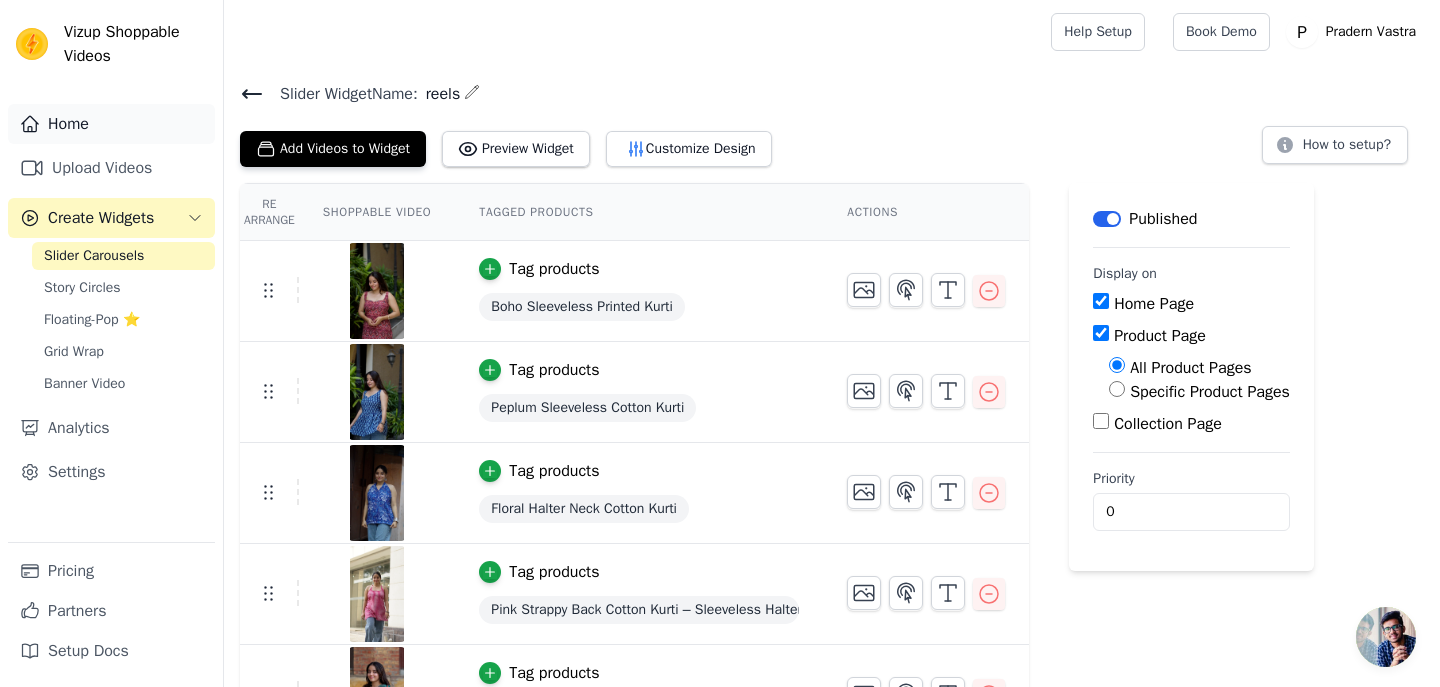 click on "Home" at bounding box center [111, 124] 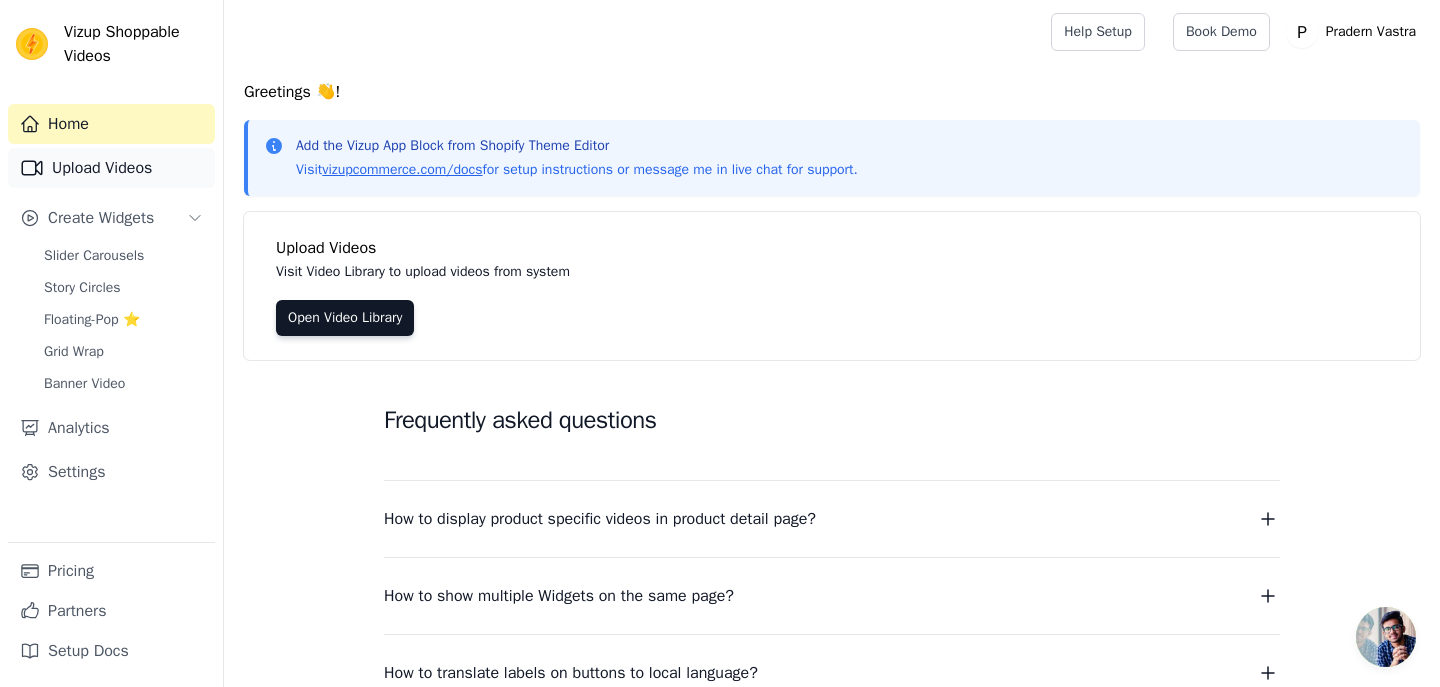 click on "Upload Videos" at bounding box center [111, 168] 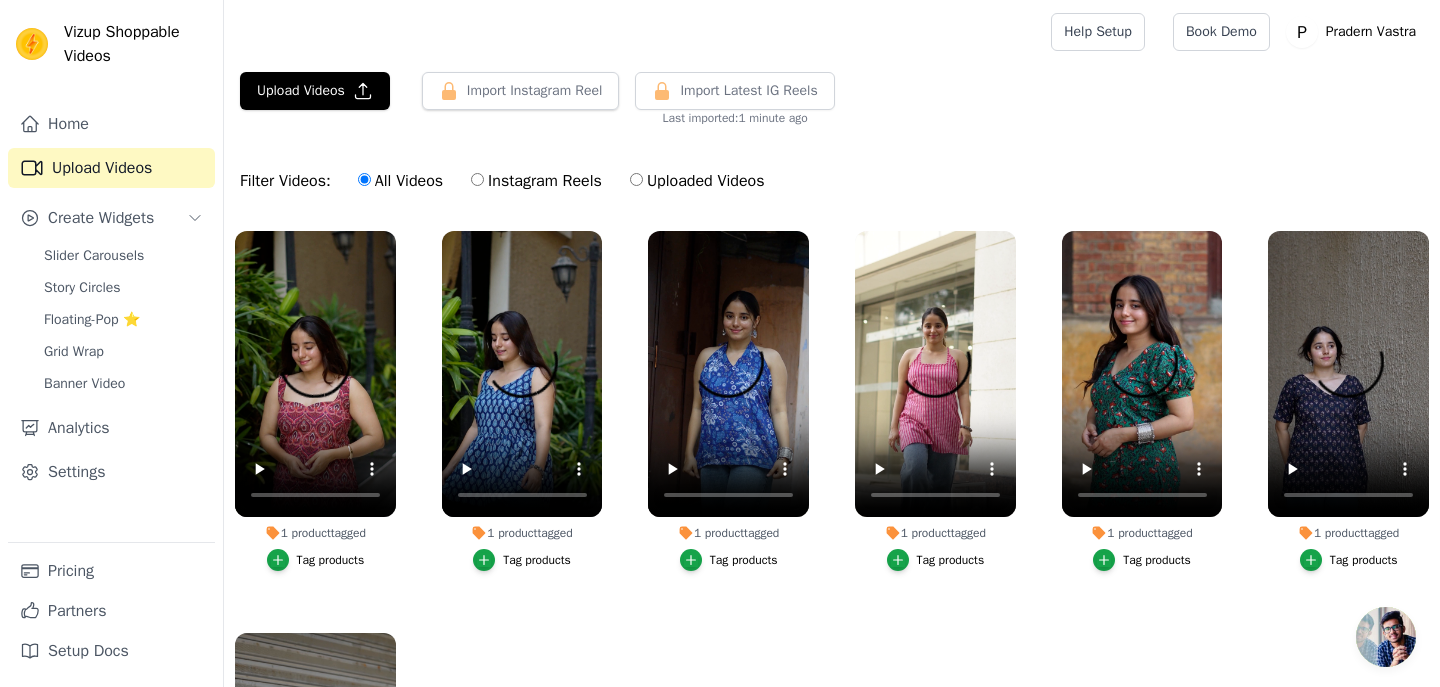 click on "Instagram Reels" at bounding box center (536, 181) 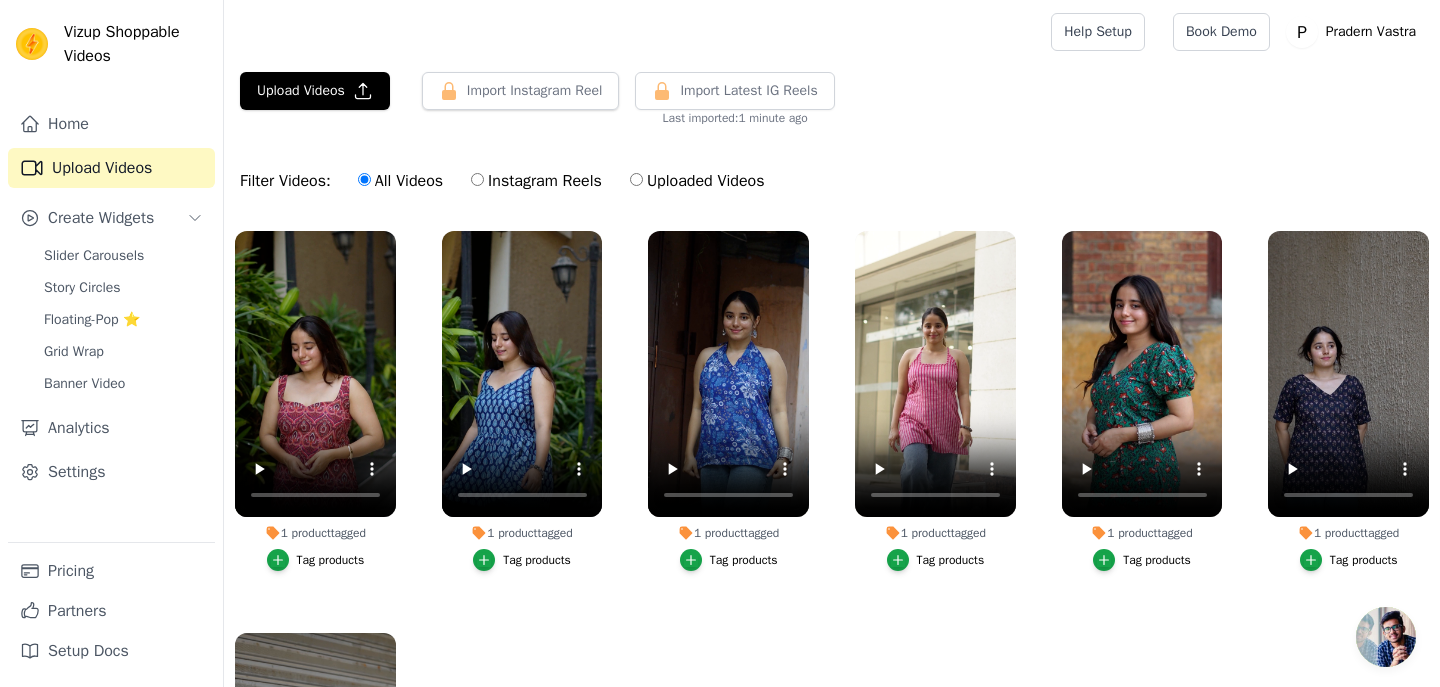click on "Instagram Reels" at bounding box center [477, 179] 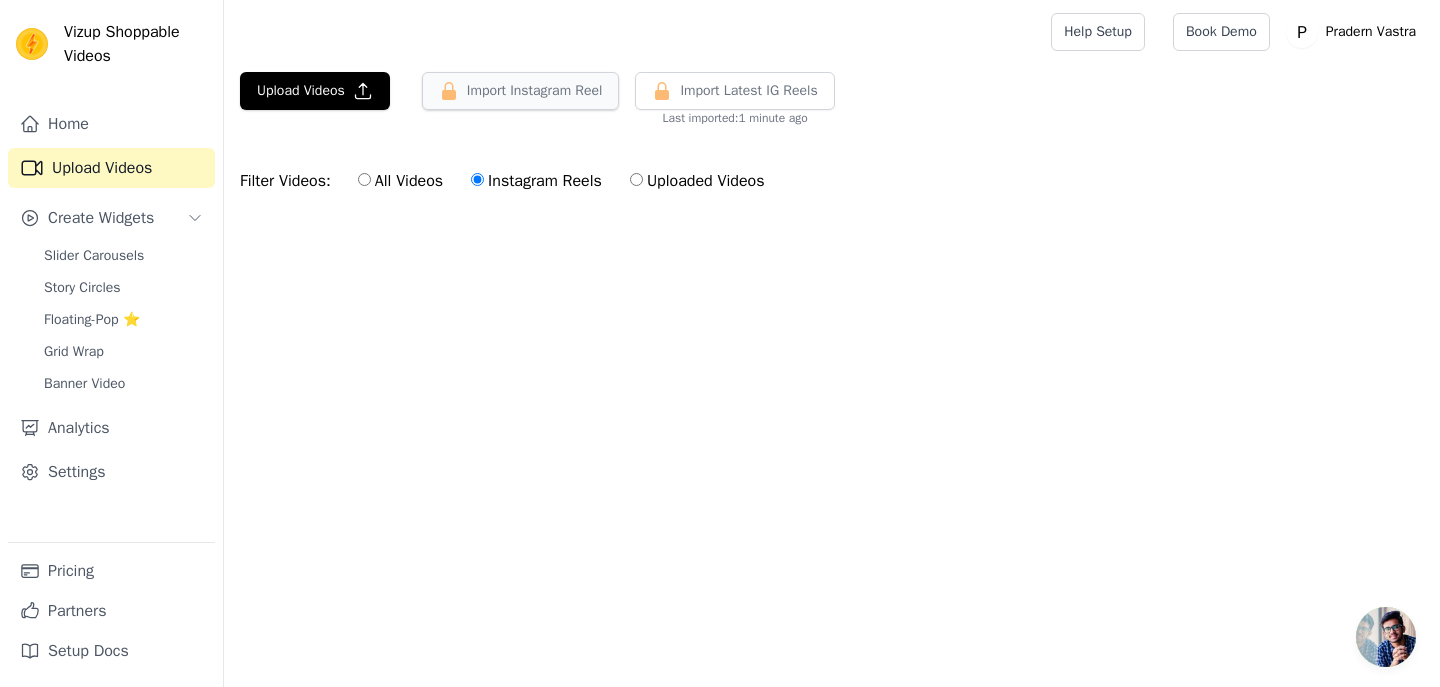 click on "Import Instagram Reel" at bounding box center [521, 91] 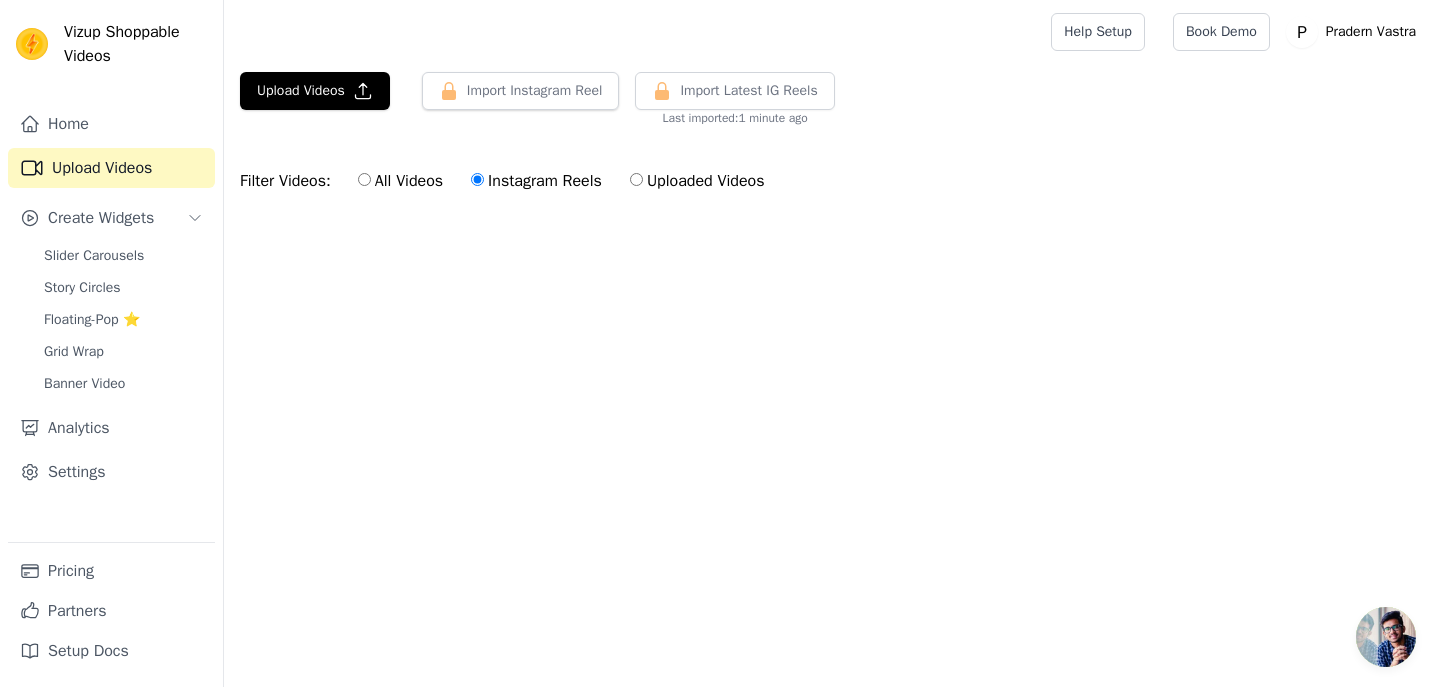 click on "Last imported:  1 minute ago" at bounding box center [734, 118] 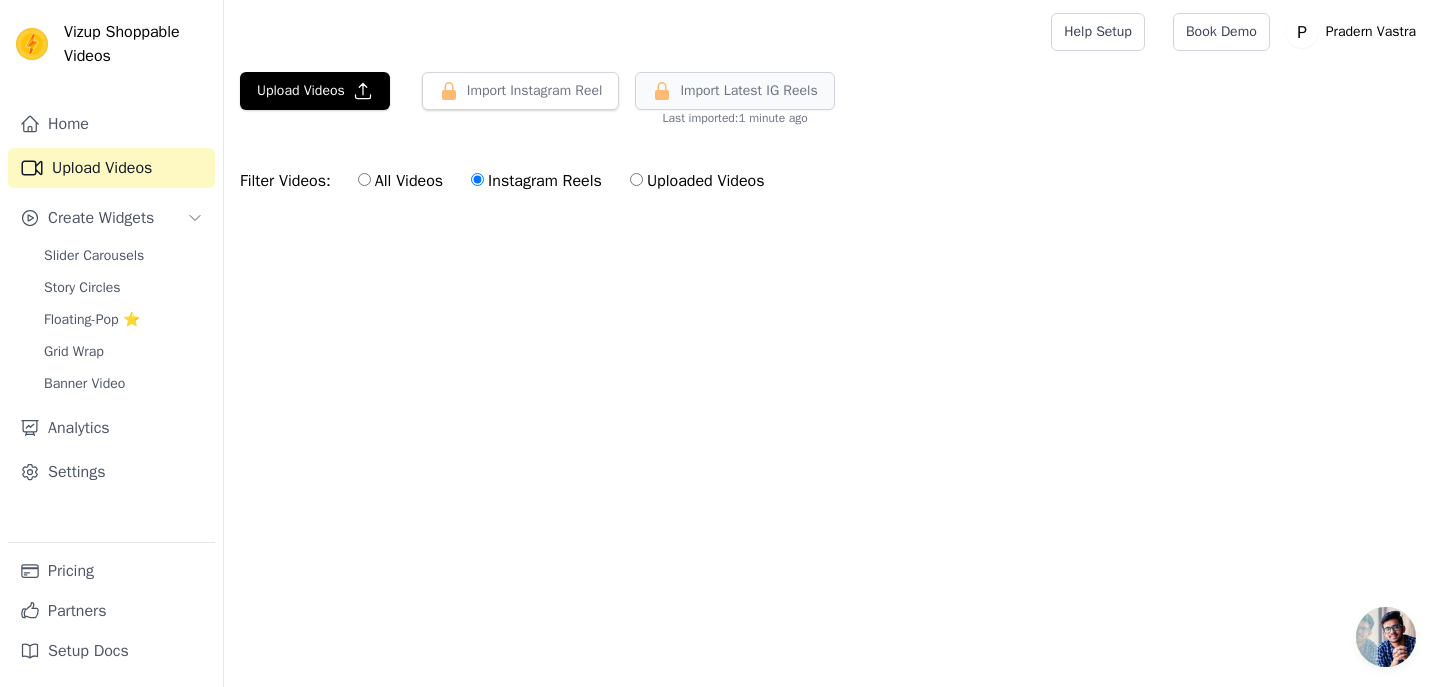 click on "Import Latest IG Reels" at bounding box center [734, 91] 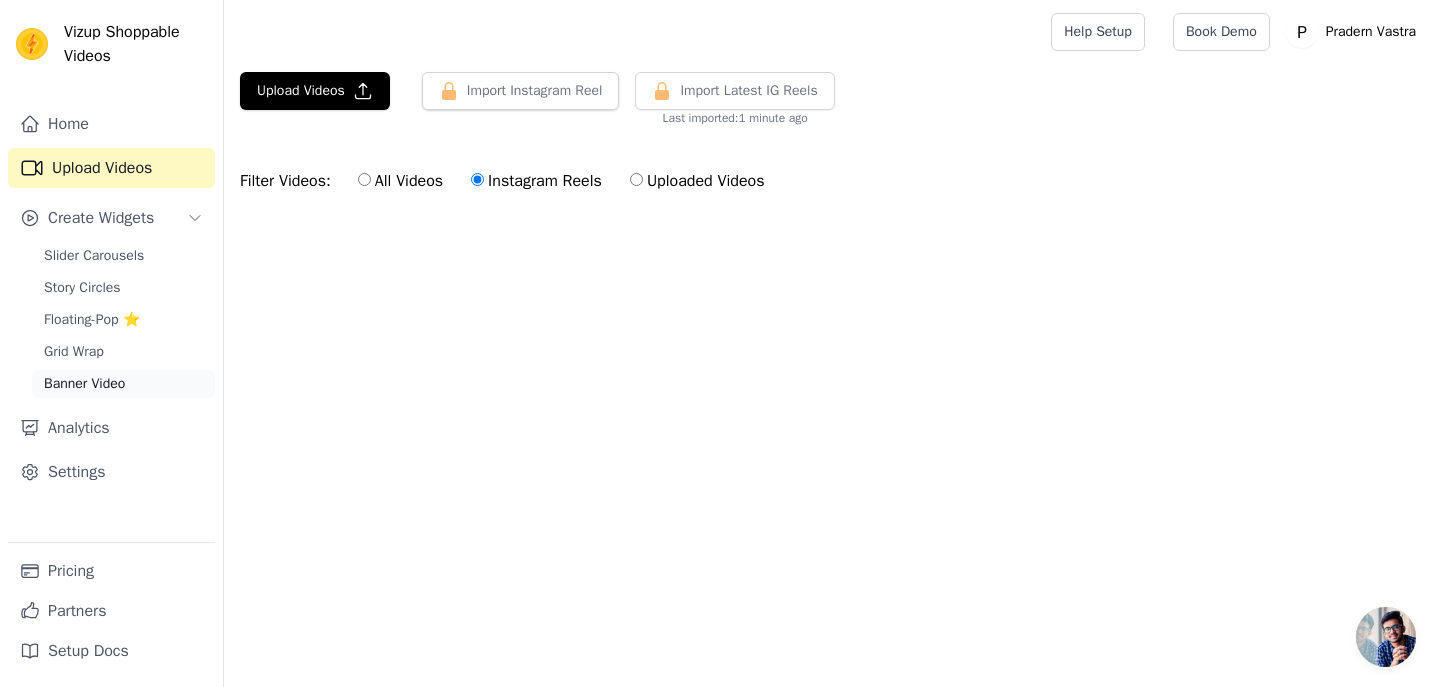 click on "Banner Video" at bounding box center (84, 384) 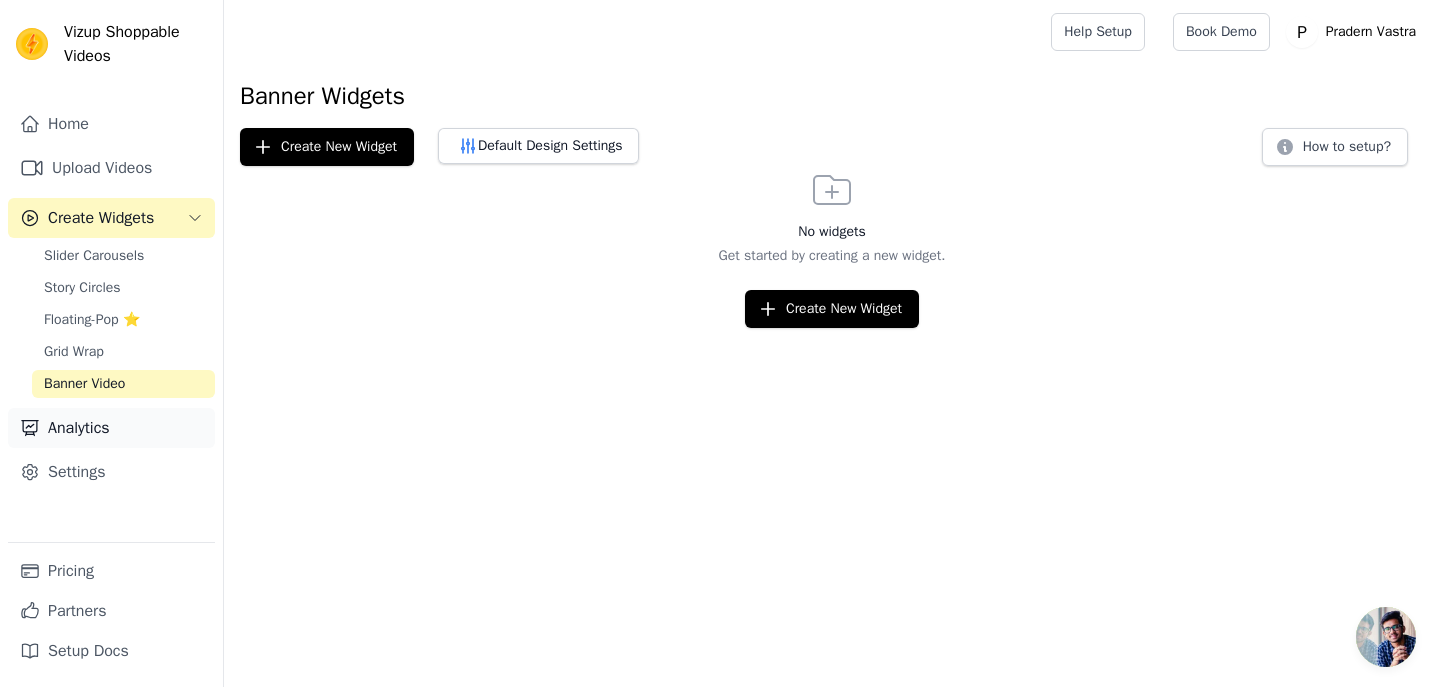 click on "Analytics" at bounding box center (111, 428) 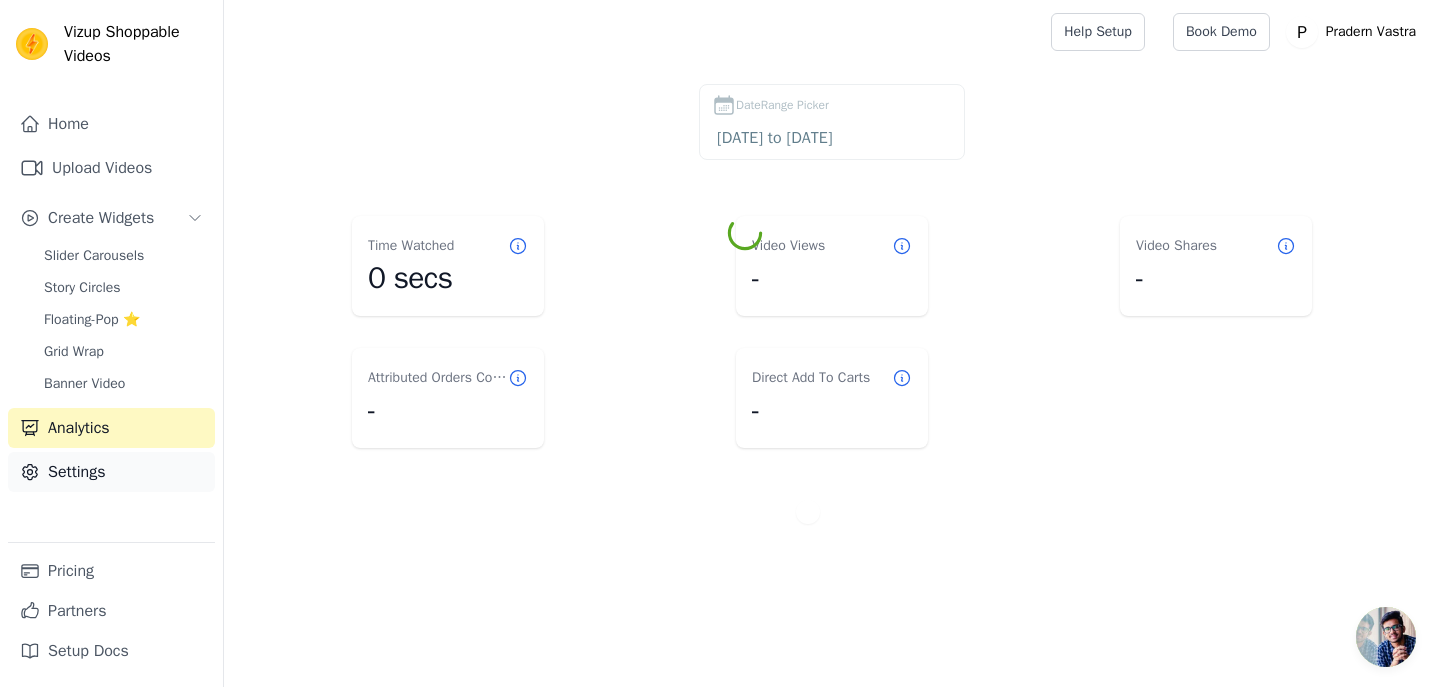click on "Settings" at bounding box center [111, 472] 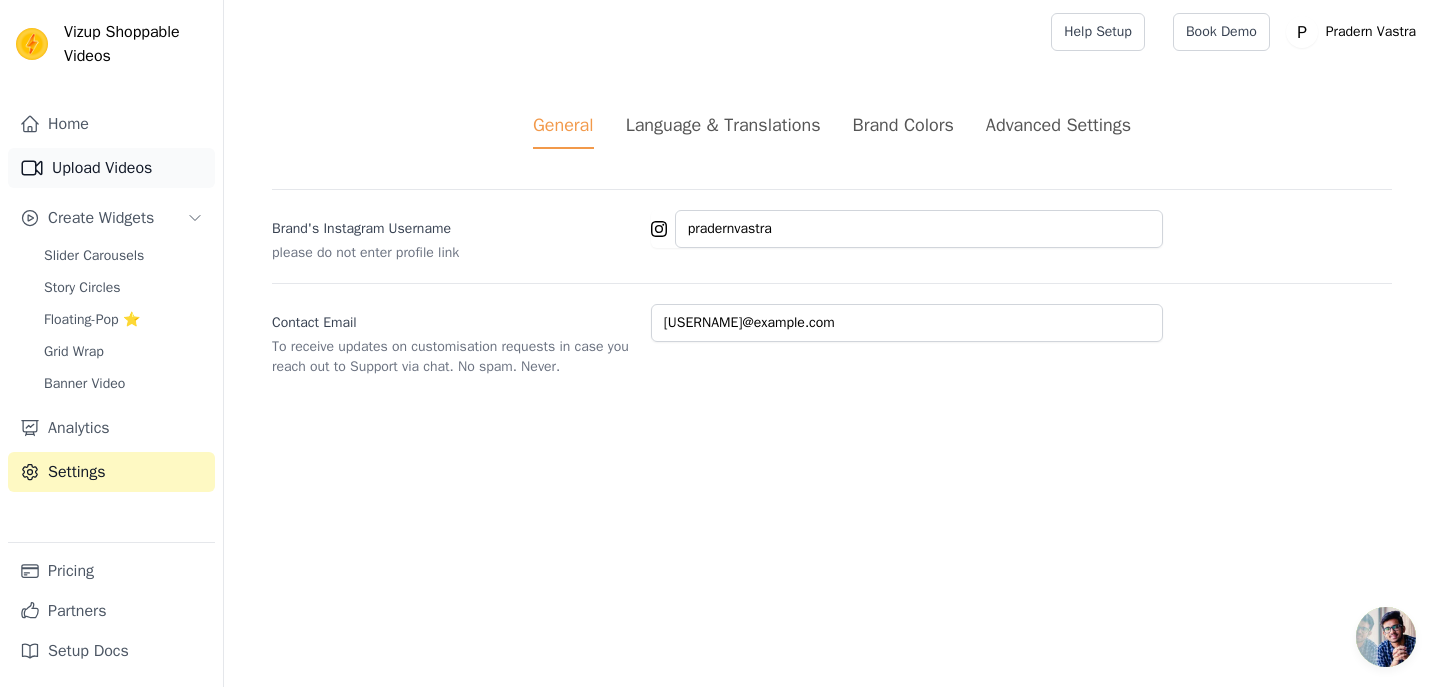 click on "Upload Videos" at bounding box center (111, 168) 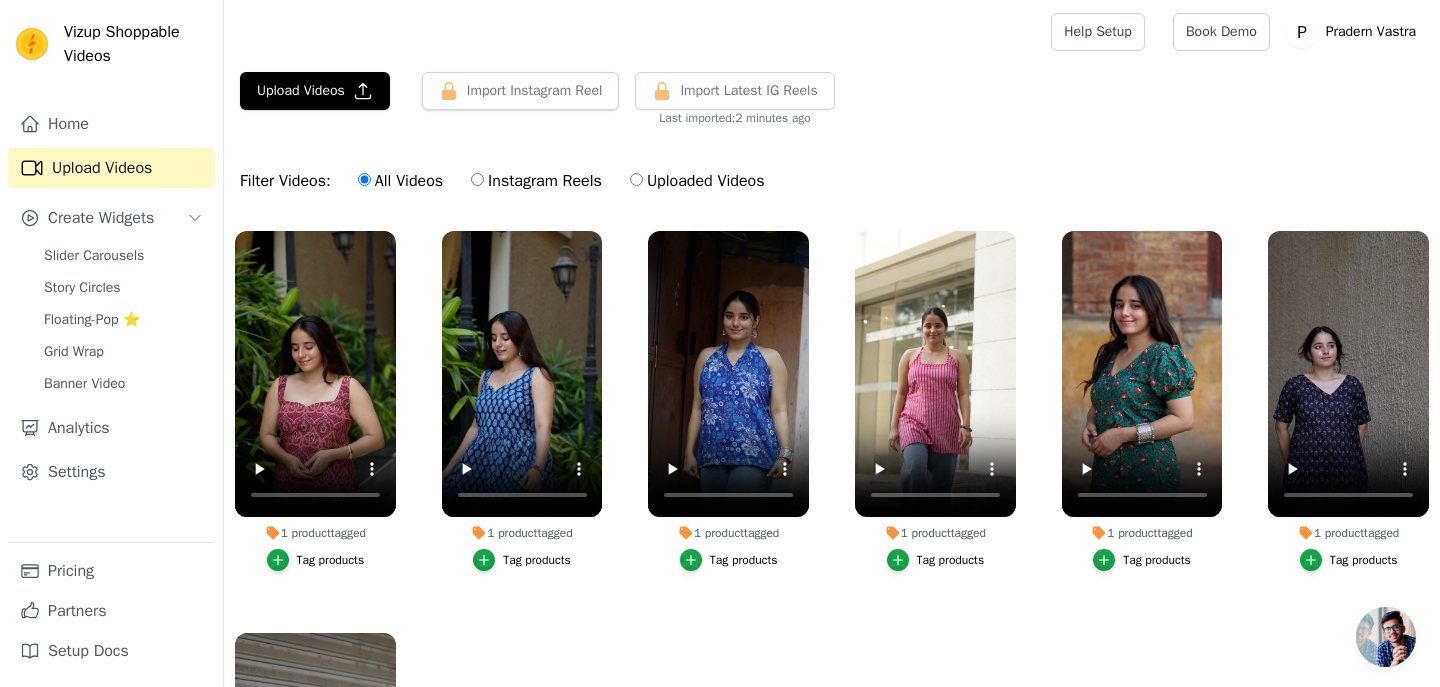 click on "Uploaded Videos" at bounding box center (697, 181) 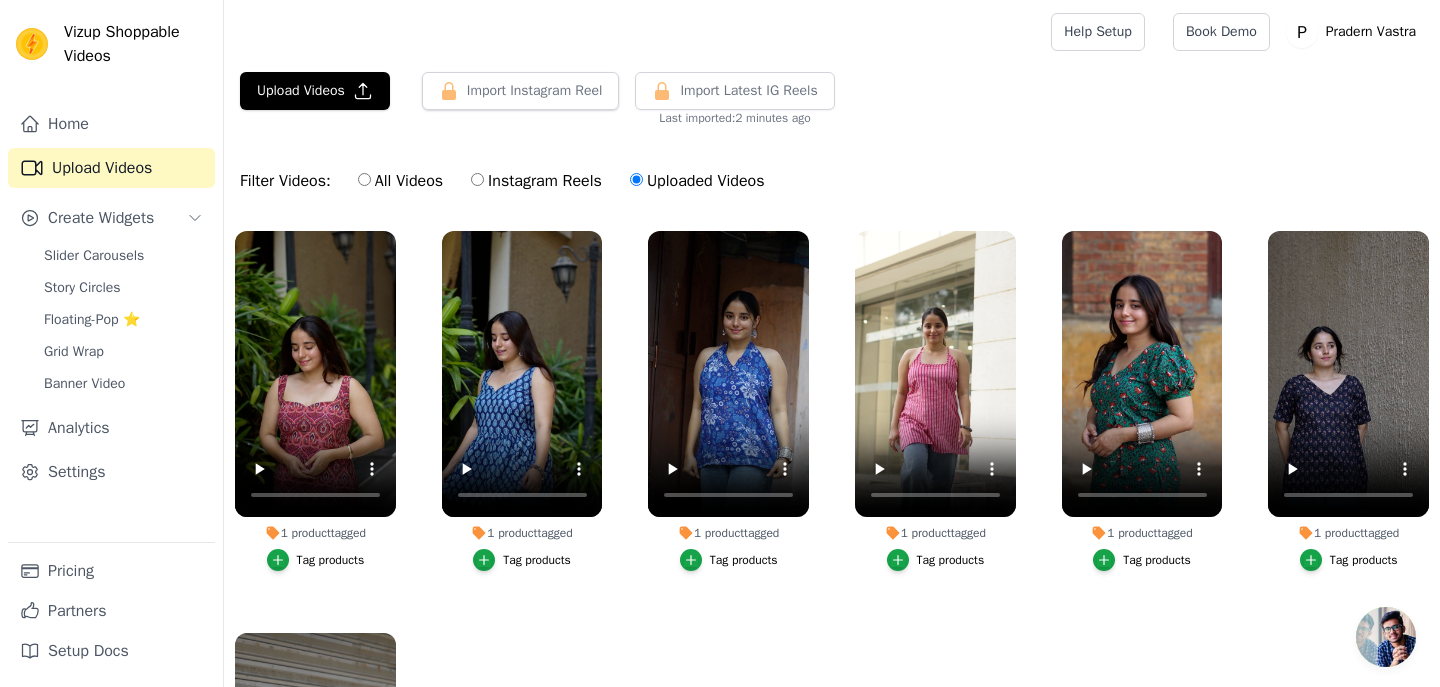 click on "Instagram Reels" at bounding box center (536, 181) 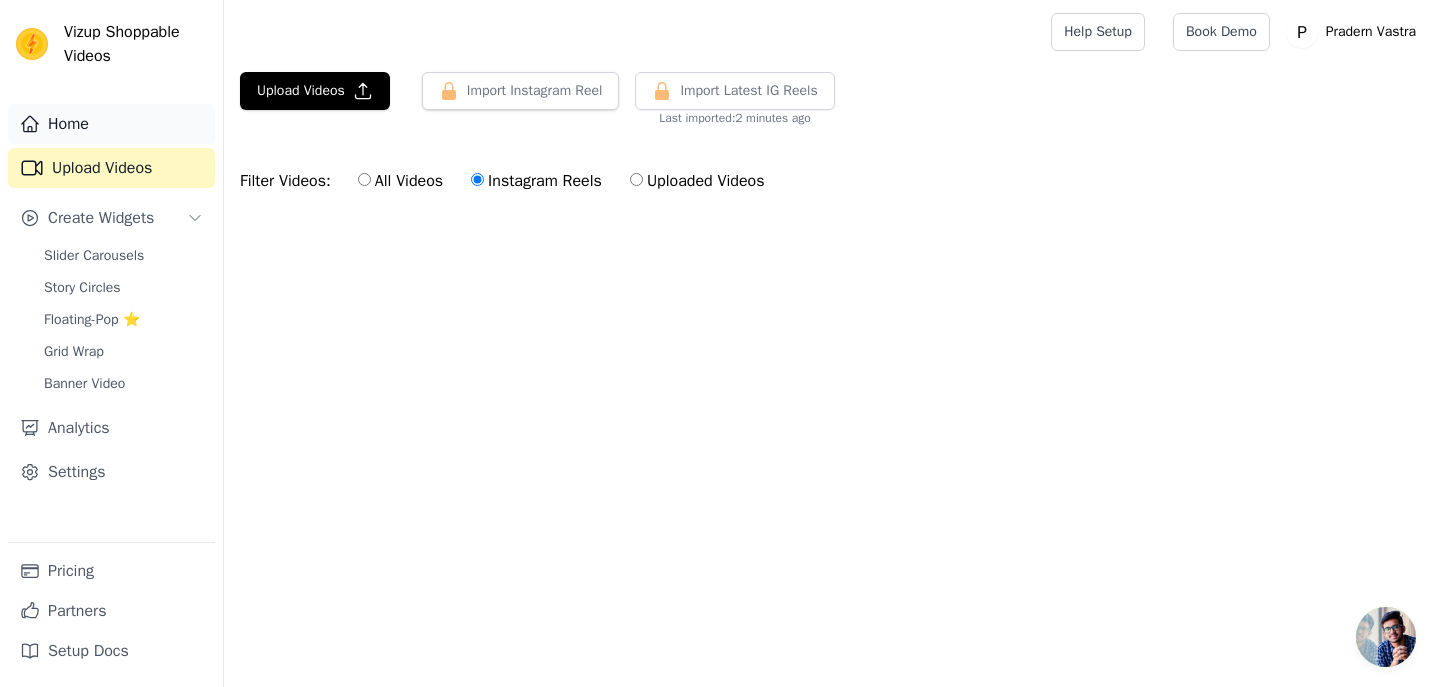 click on "Home" at bounding box center (111, 124) 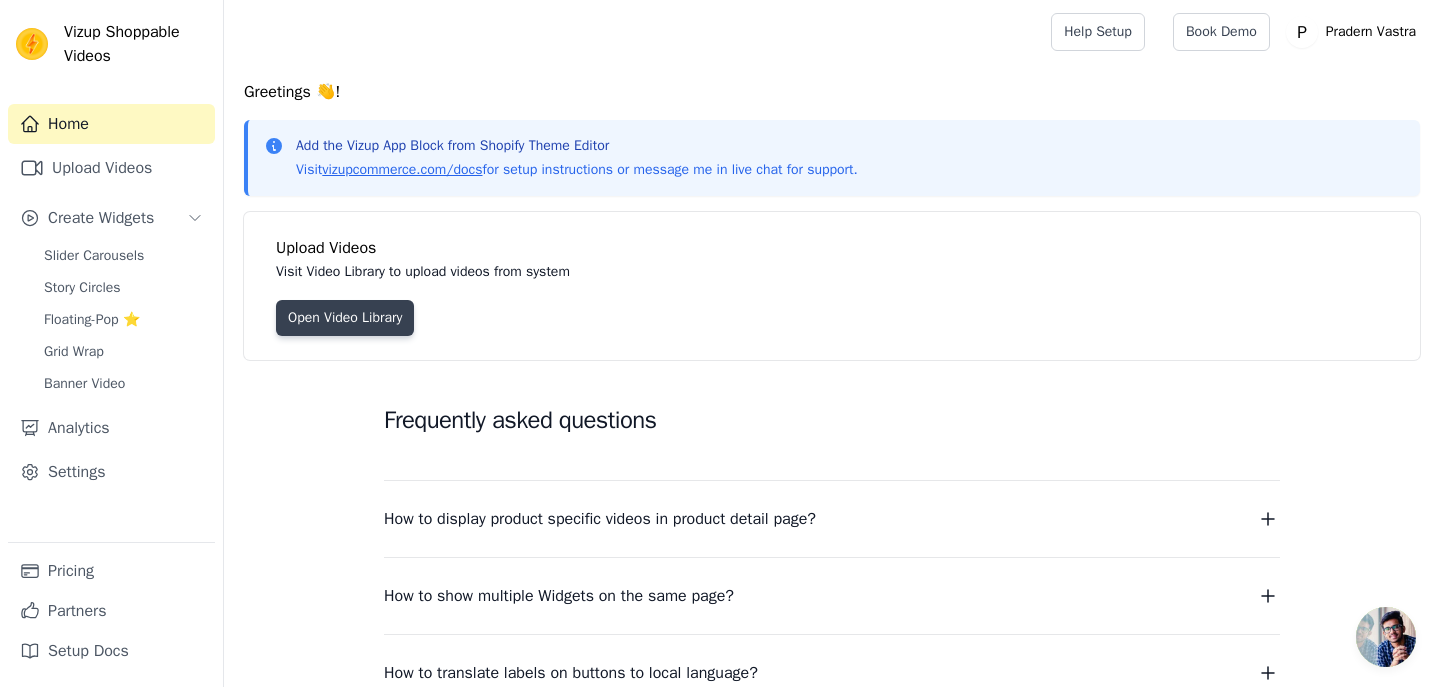 click on "Open Video Library" at bounding box center [345, 318] 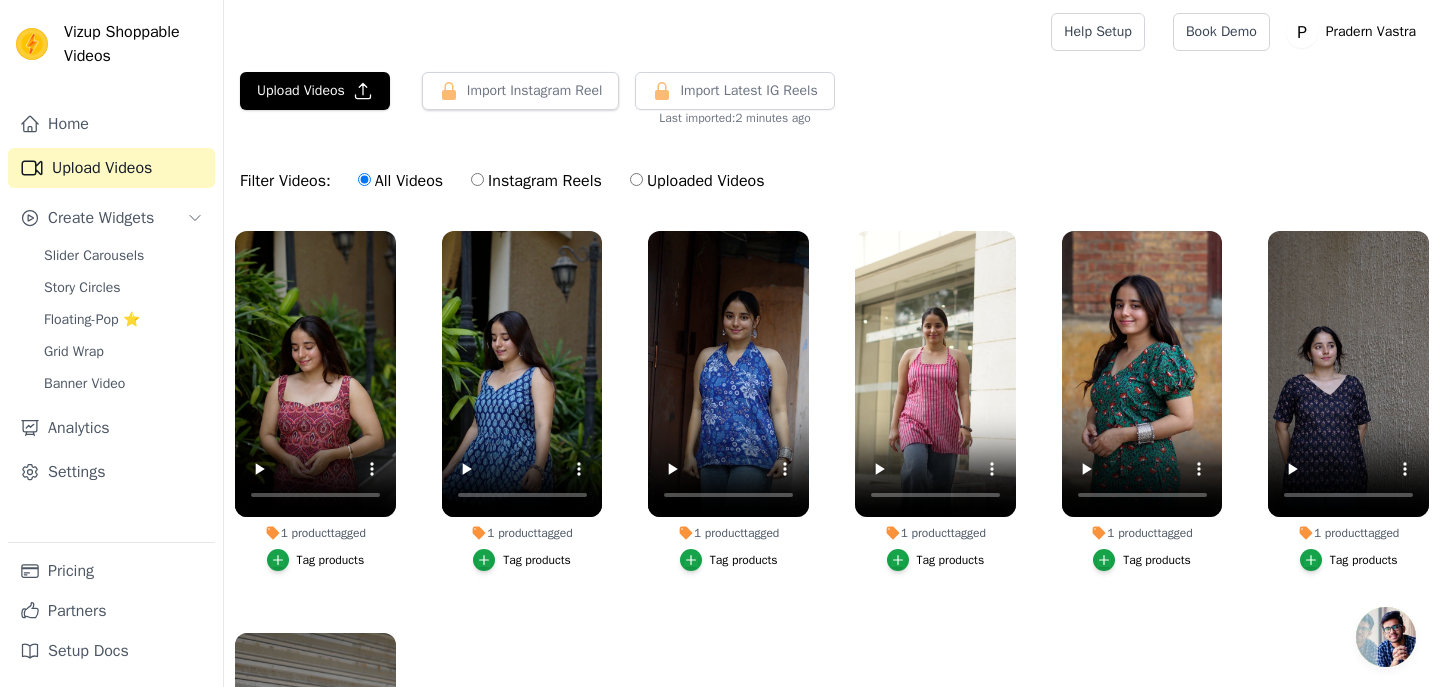 click on "Instagram Reels" at bounding box center [536, 181] 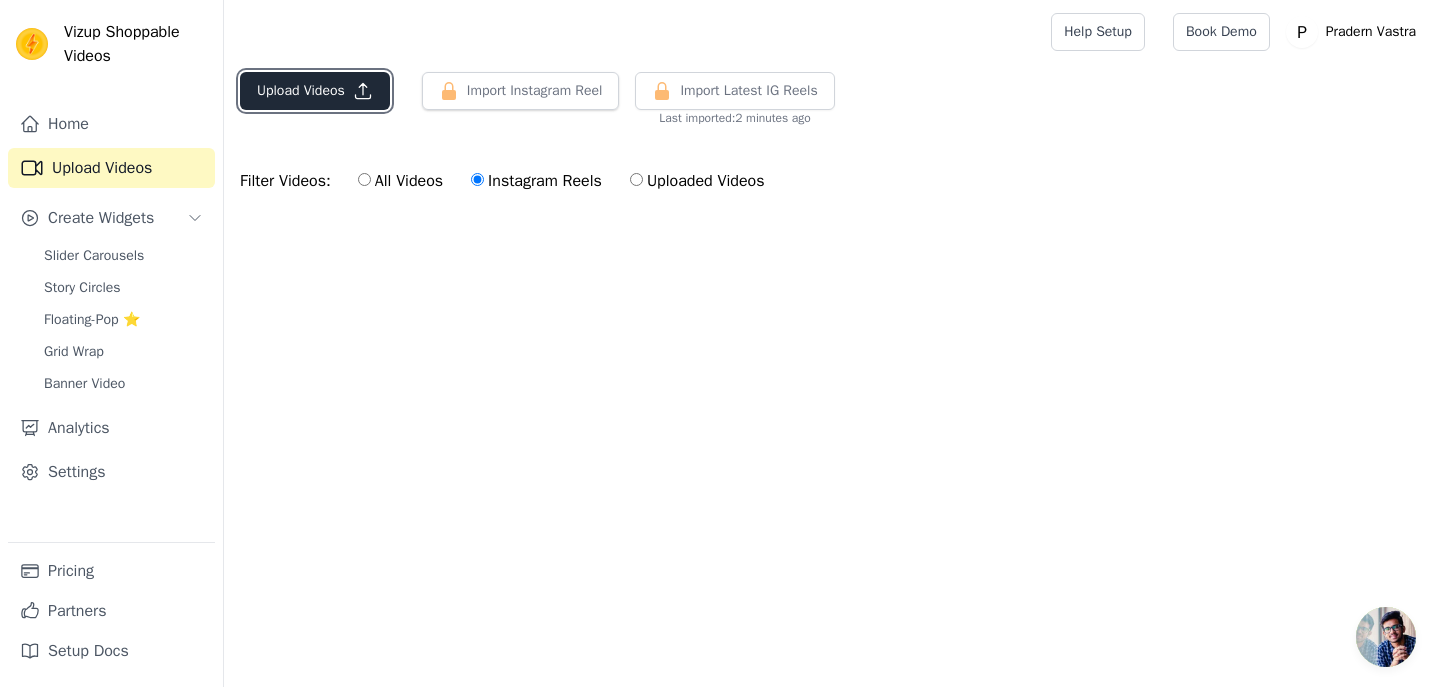click on "Upload Videos" at bounding box center (315, 91) 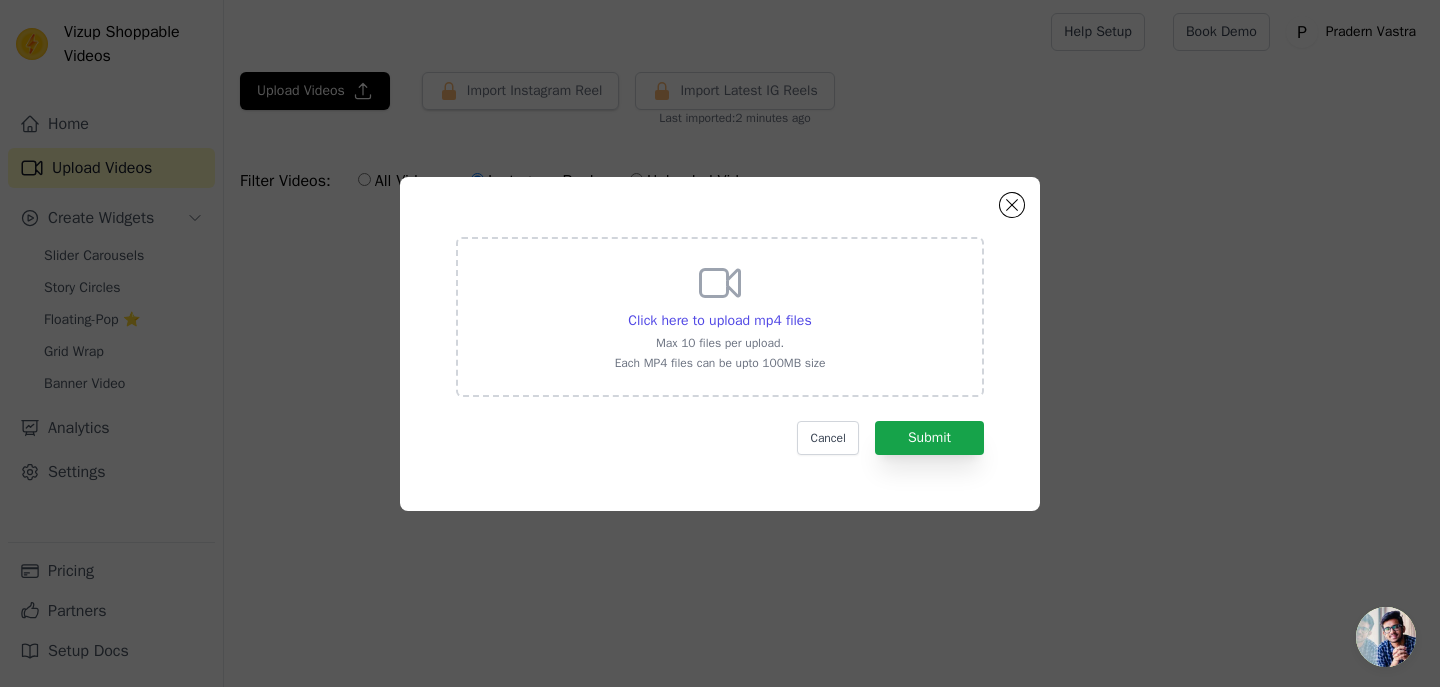 click on "Click here to upload mp4 files     Max 10 files per upload.   Each MP4 files can be upto 100MB size" at bounding box center (720, 315) 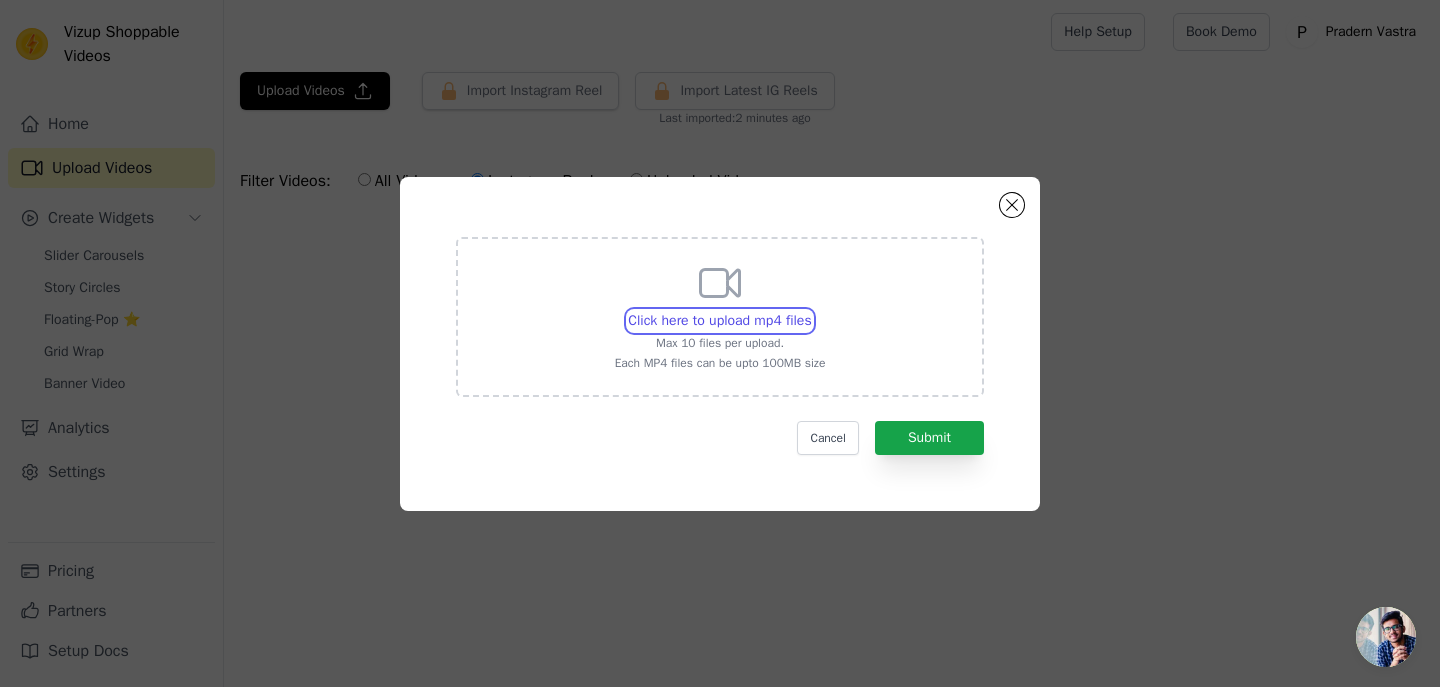 click on "Click here to upload mp4 files     Max 10 files per upload.   Each MP4 files can be upto 100MB size" at bounding box center (811, 310) 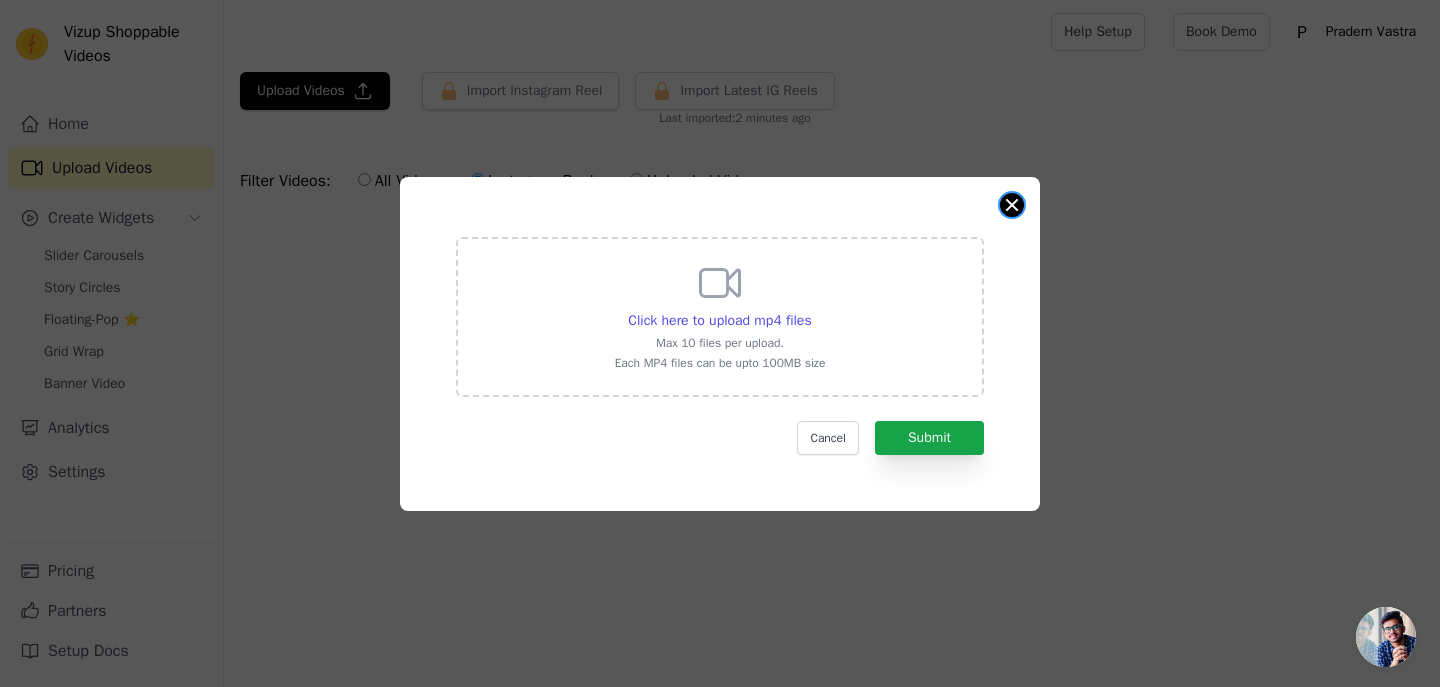 click at bounding box center (1012, 205) 